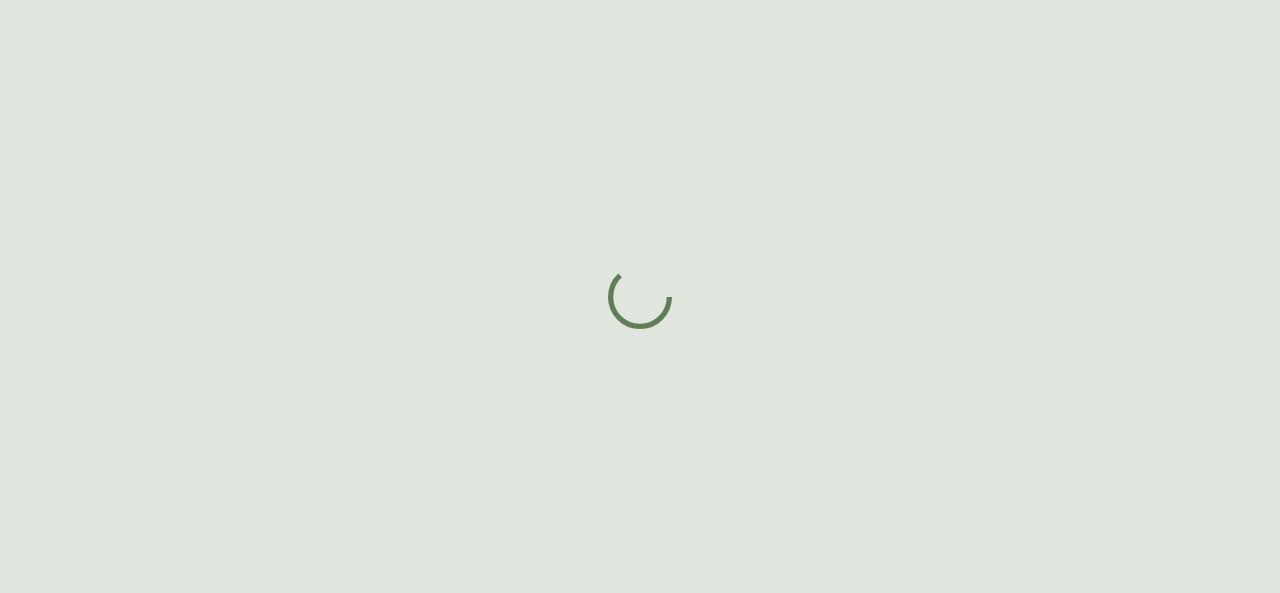 scroll, scrollTop: 0, scrollLeft: 0, axis: both 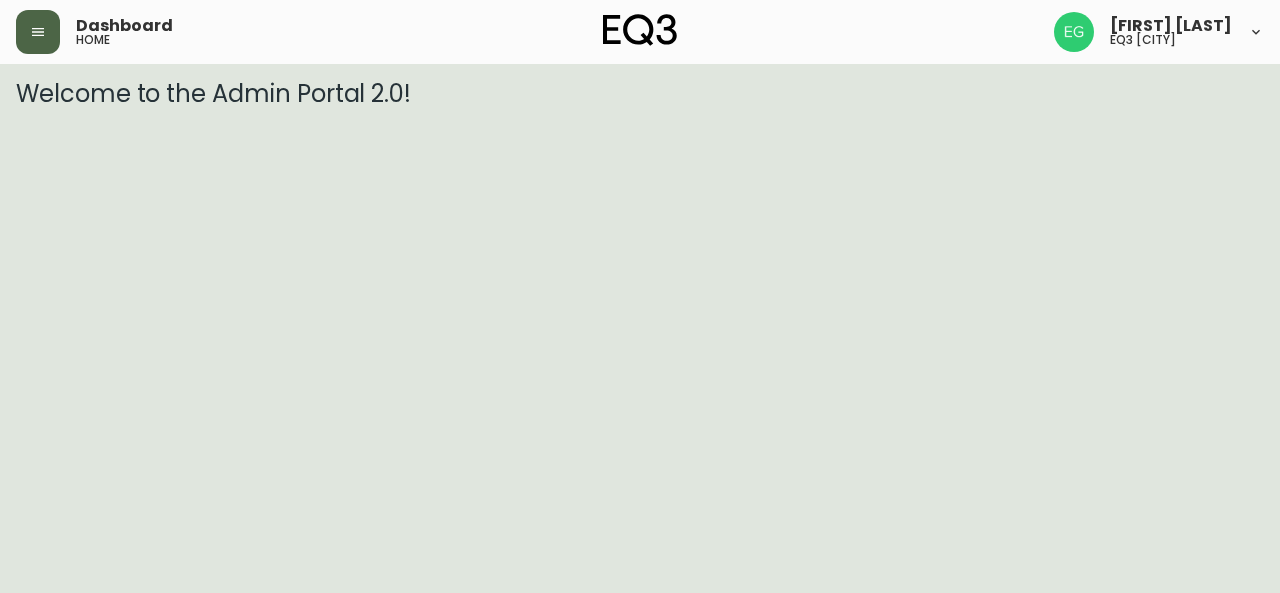 click at bounding box center (38, 32) 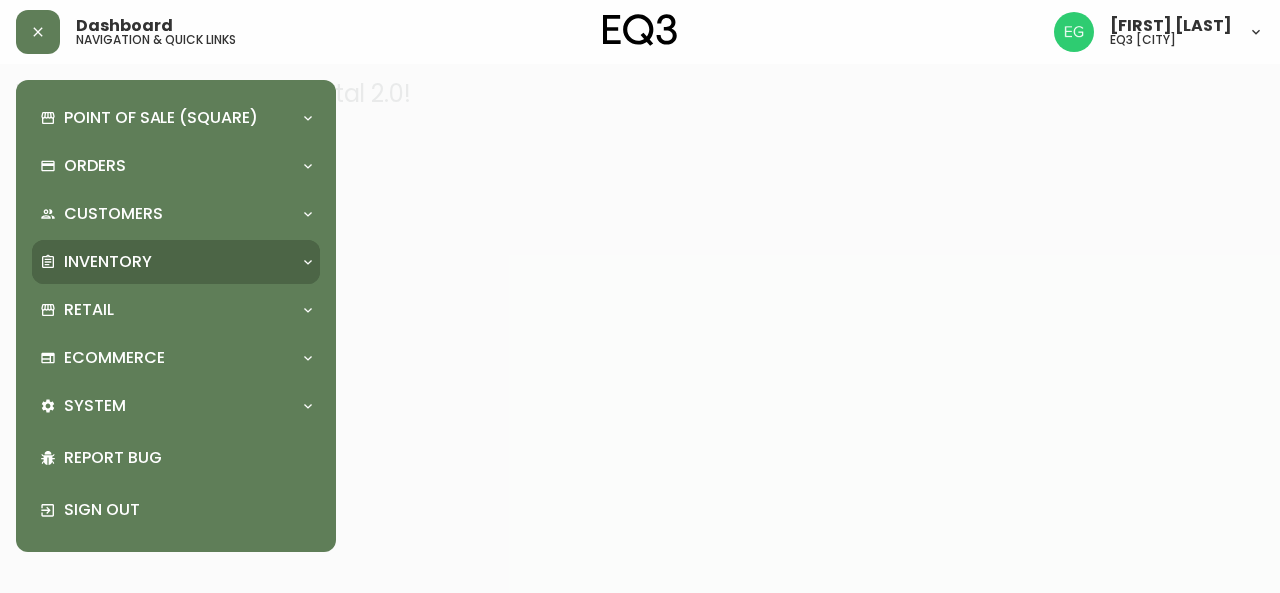 click on "Inventory" at bounding box center (108, 262) 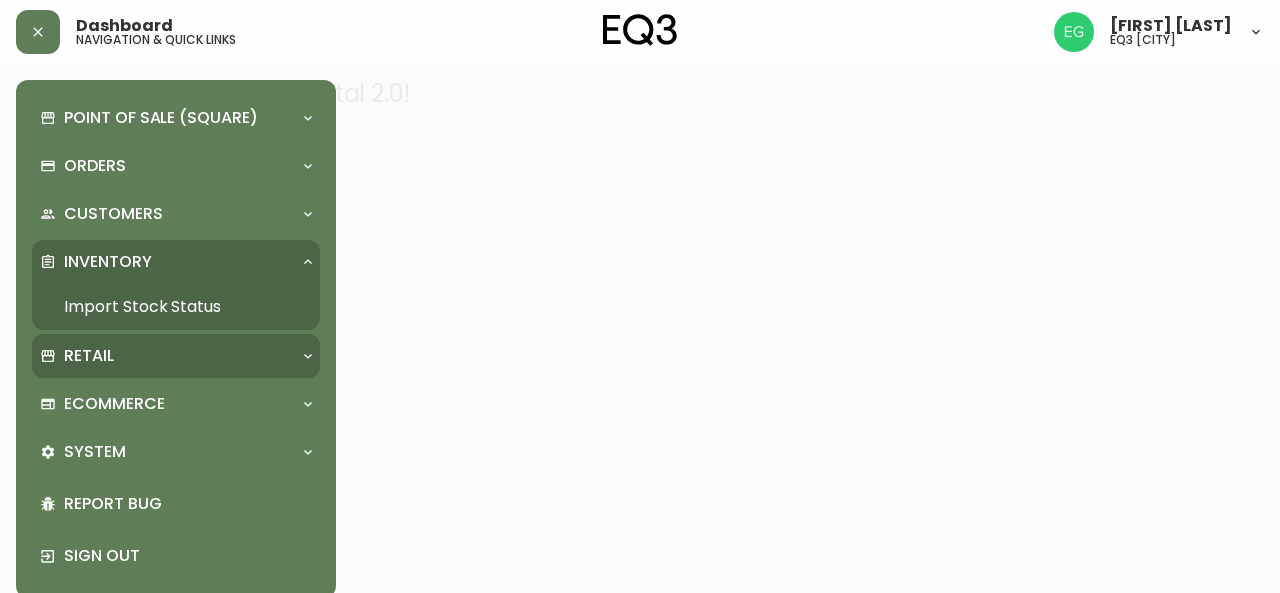 click on "Retail" at bounding box center (176, 356) 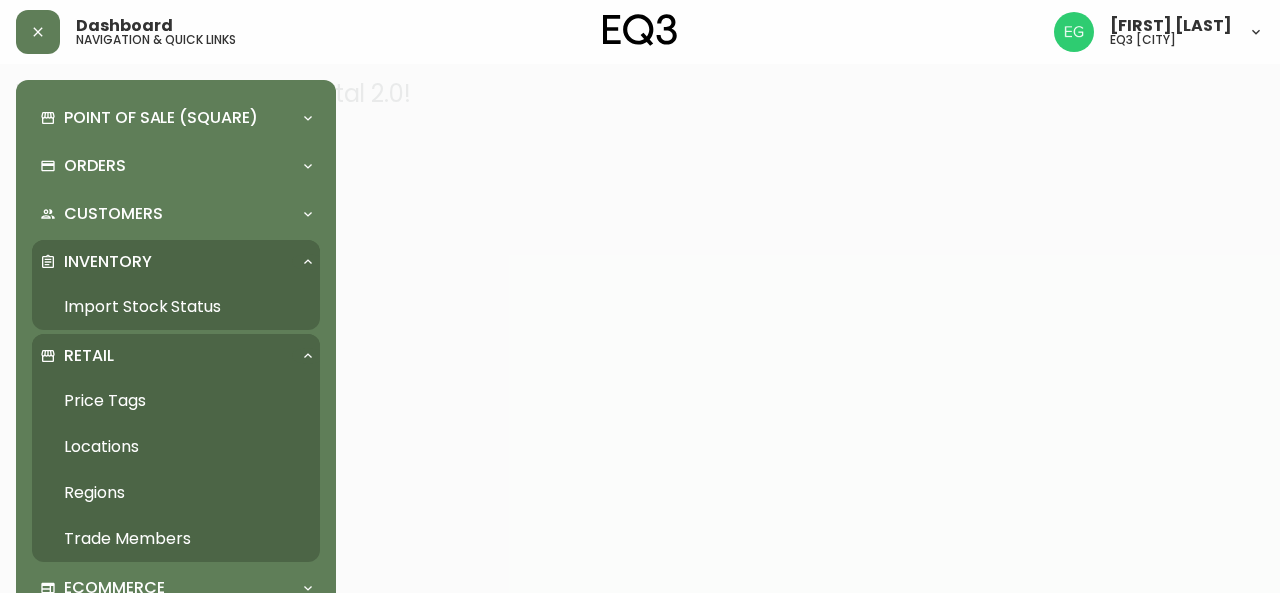 click on "Price Tags" at bounding box center [176, 401] 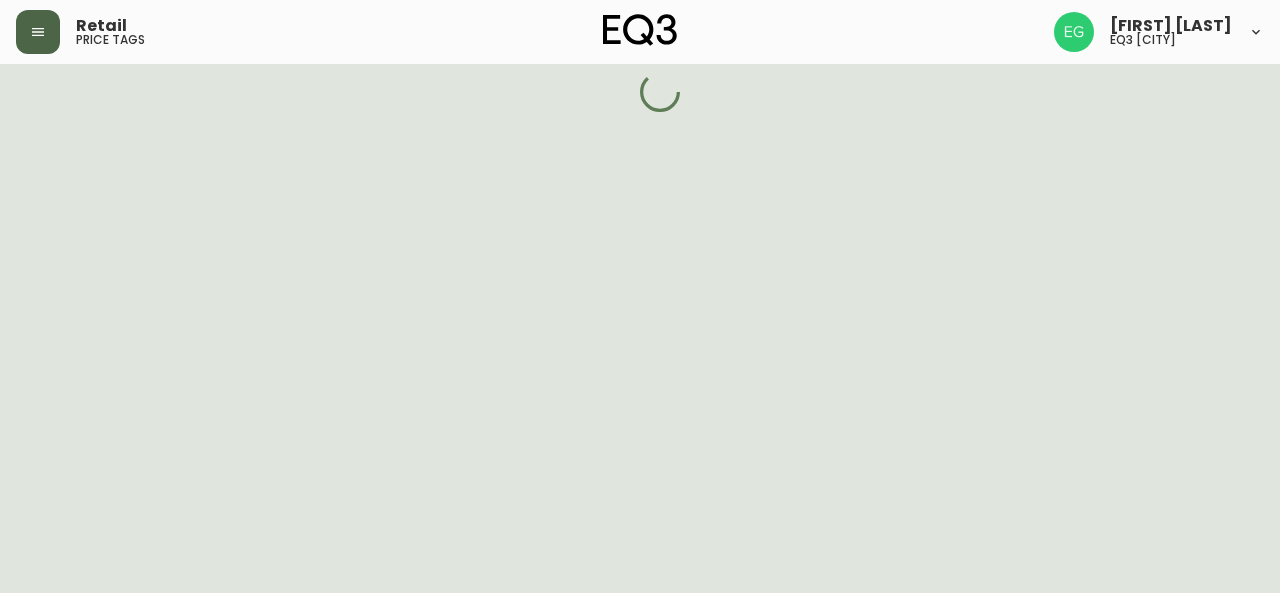 click 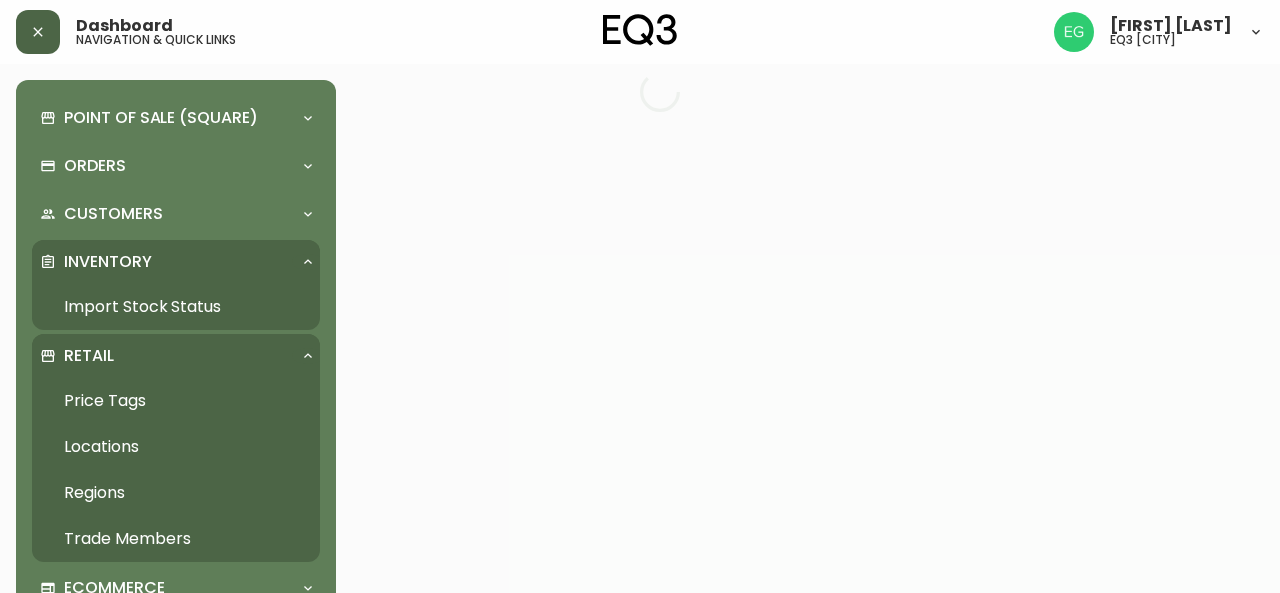 click at bounding box center (640, 296) 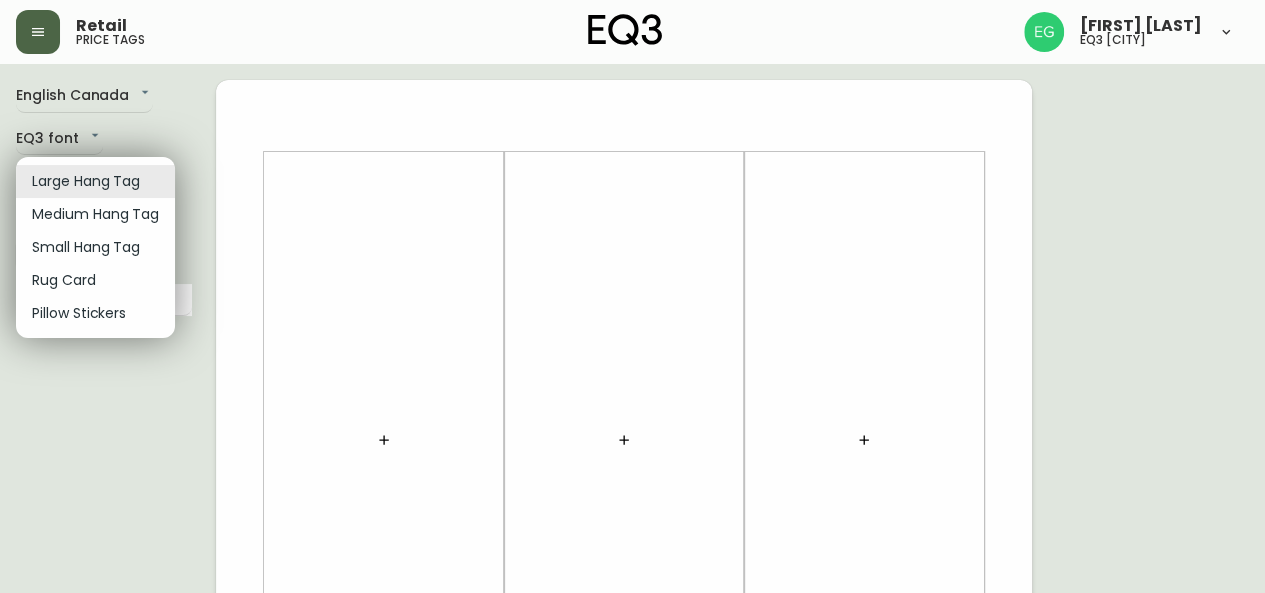 click on "Retail price tags [FIRST] [LAST] eq3 burlington   English [COUNTRY] en_CA EQ3 font EQ3 Large Hang Tag large 8.5 in × 14 in – Portrait Print
Large Hang Tag Medium Hang Tag Small Hang Tag Rug Card Pillow Stickers" at bounding box center [632, 712] 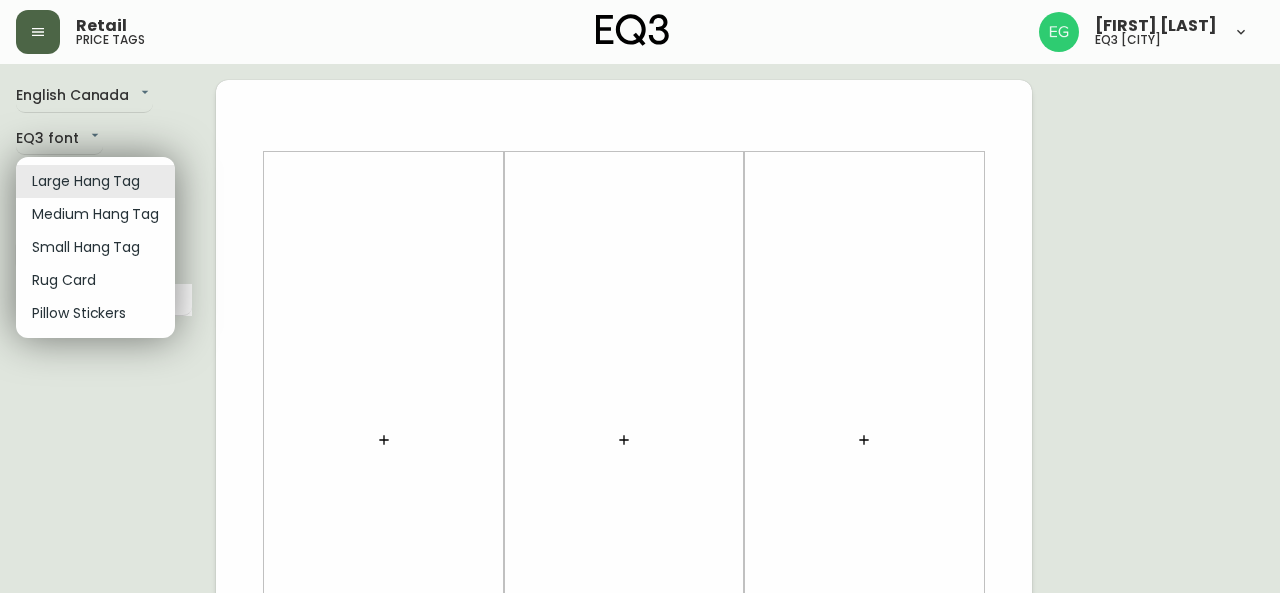 click on "Small Hang Tag" at bounding box center (95, 247) 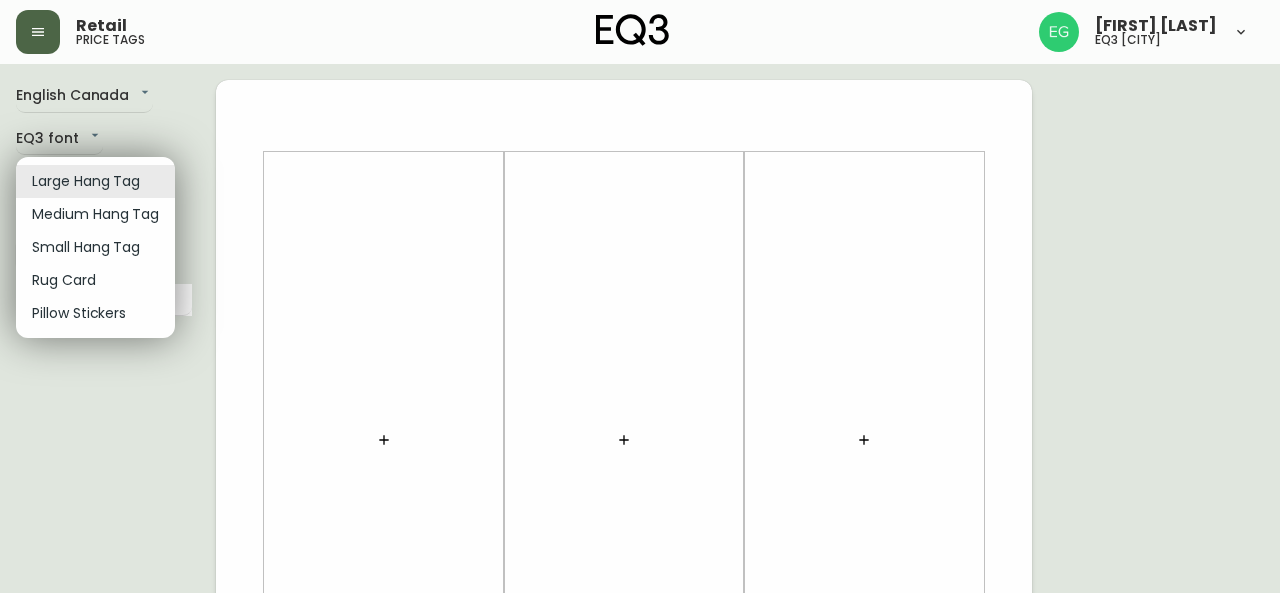 type on "small" 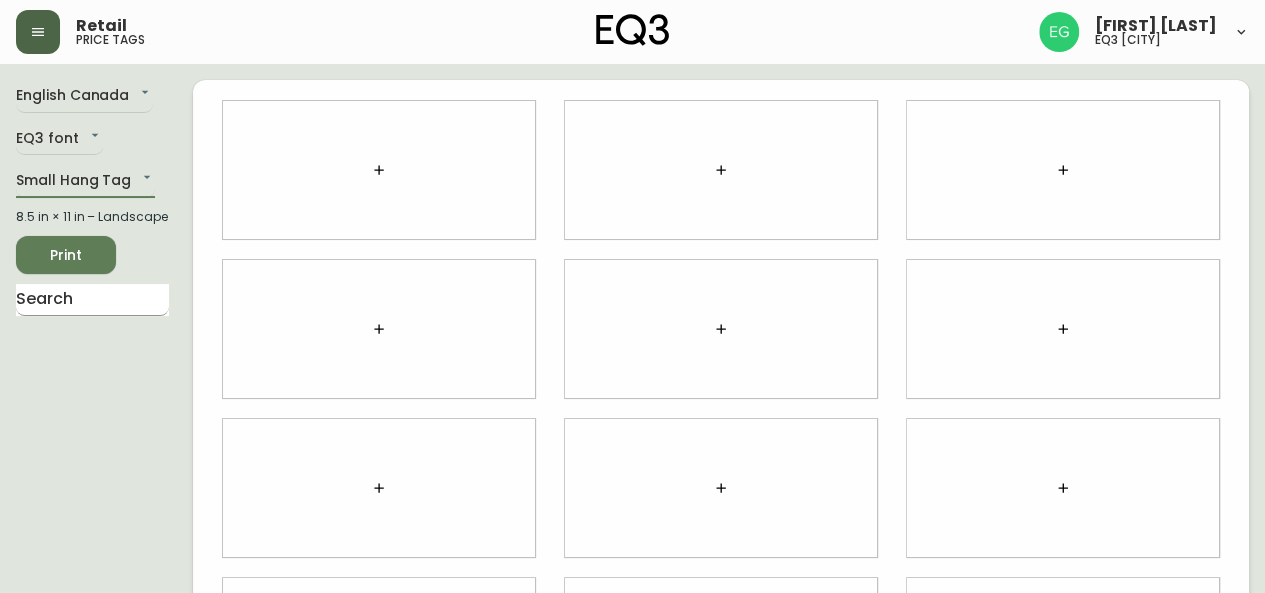 click at bounding box center [92, 300] 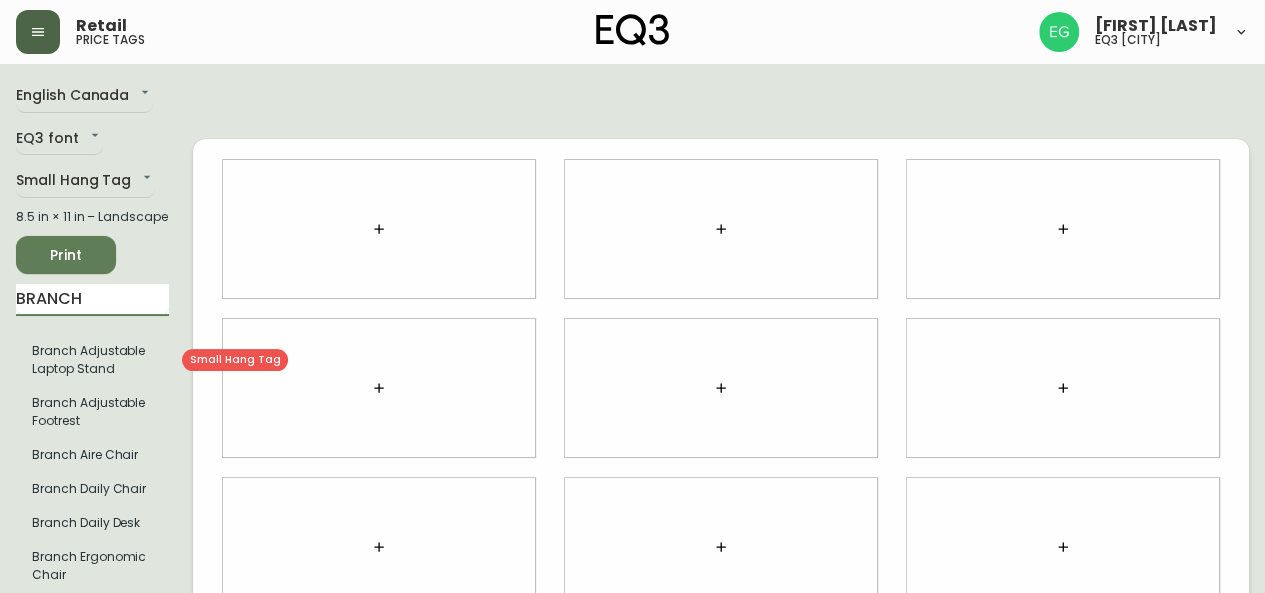 type on "BRANCH" 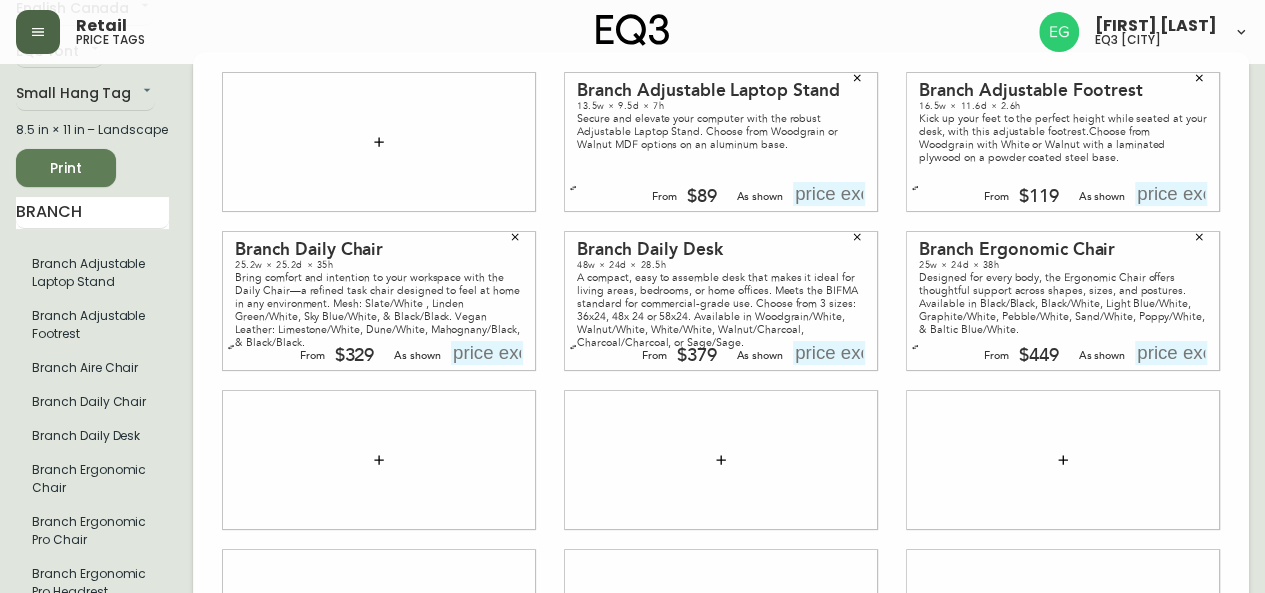 scroll, scrollTop: 0, scrollLeft: 0, axis: both 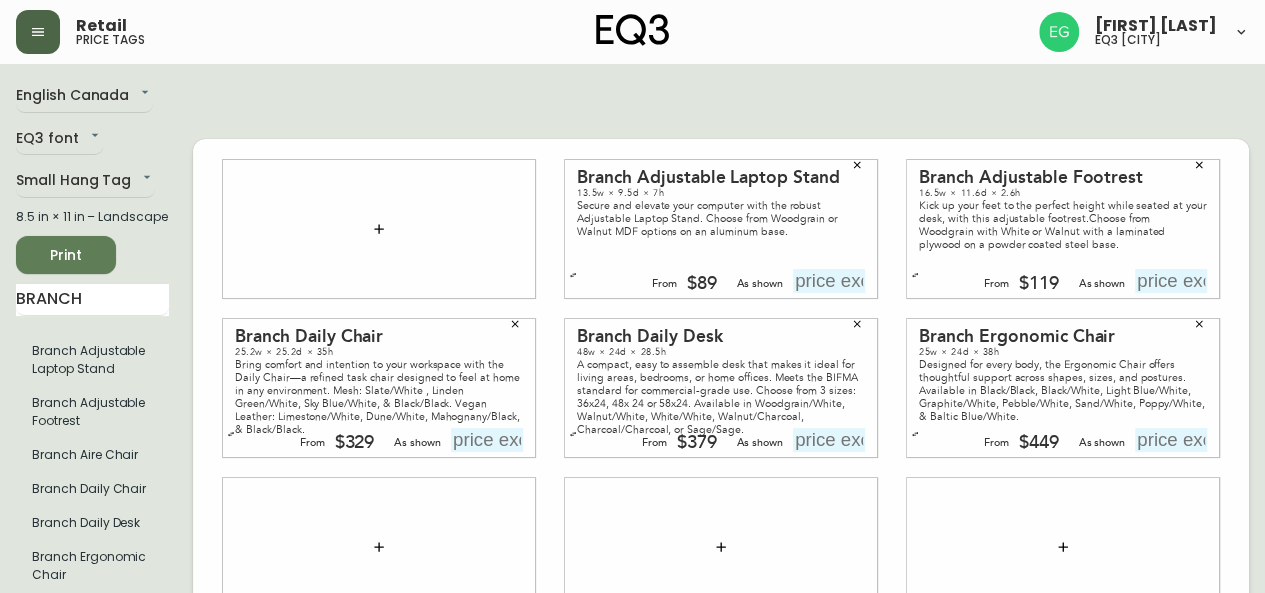 click at bounding box center [829, 281] 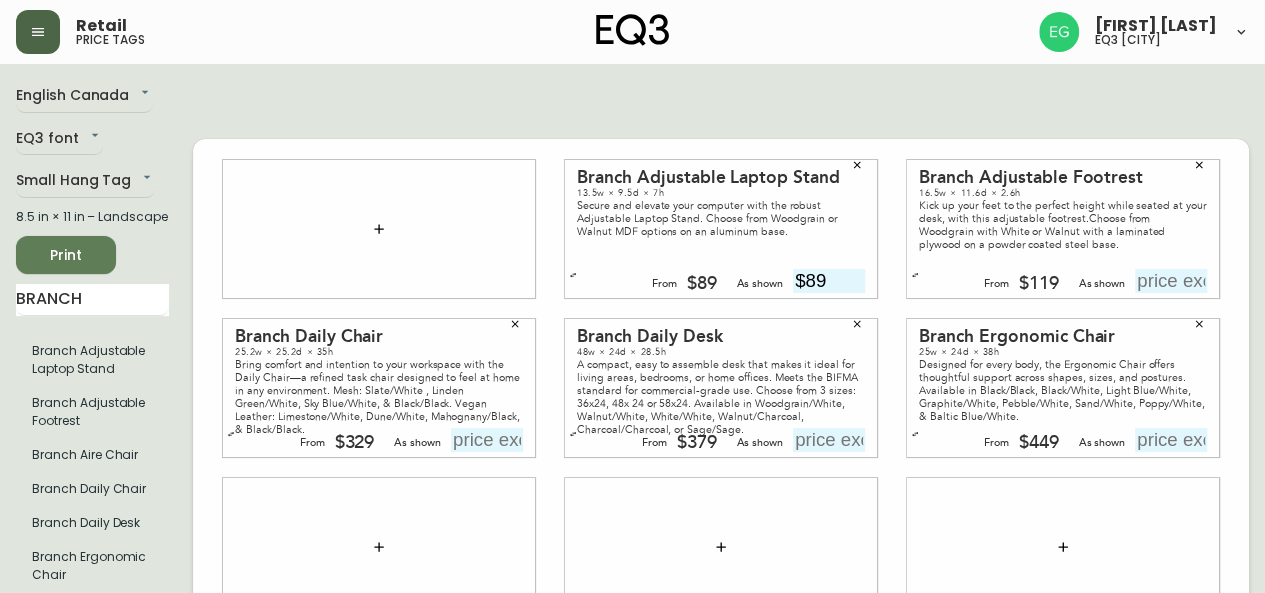 type on "$89" 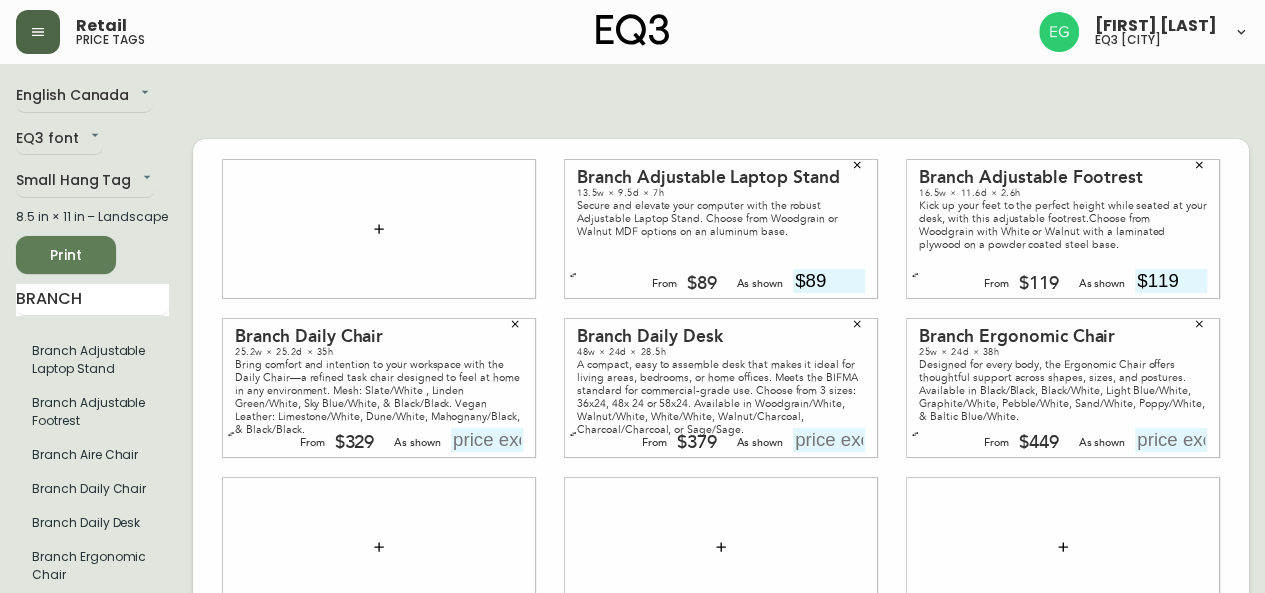 type on "$119" 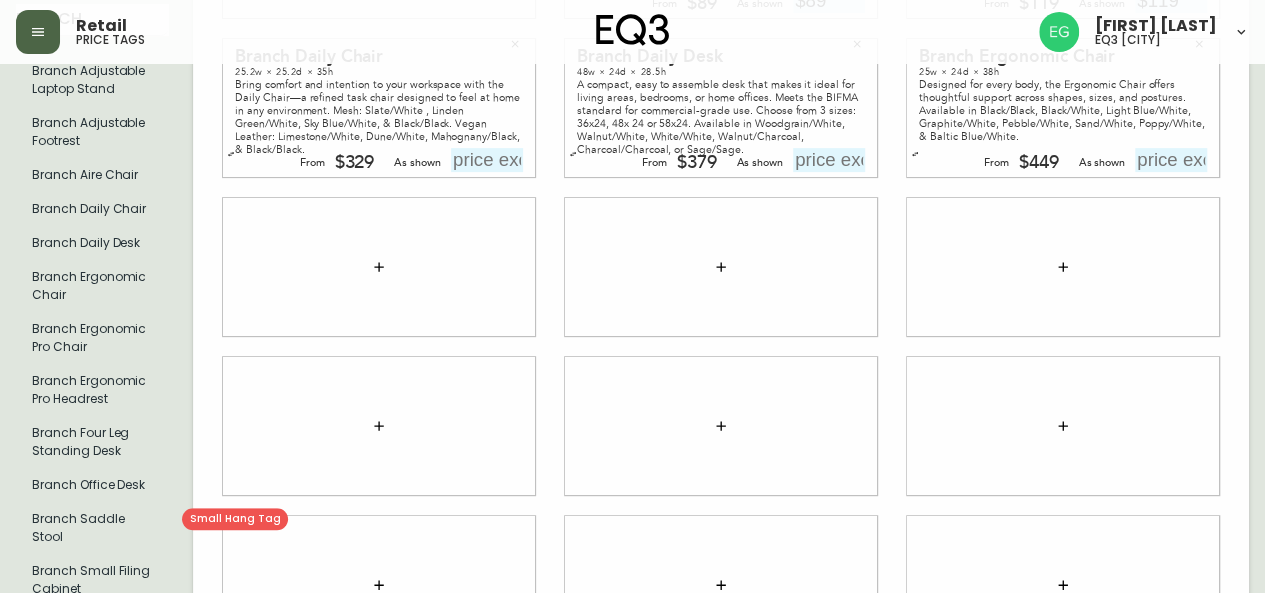 scroll, scrollTop: 300, scrollLeft: 0, axis: vertical 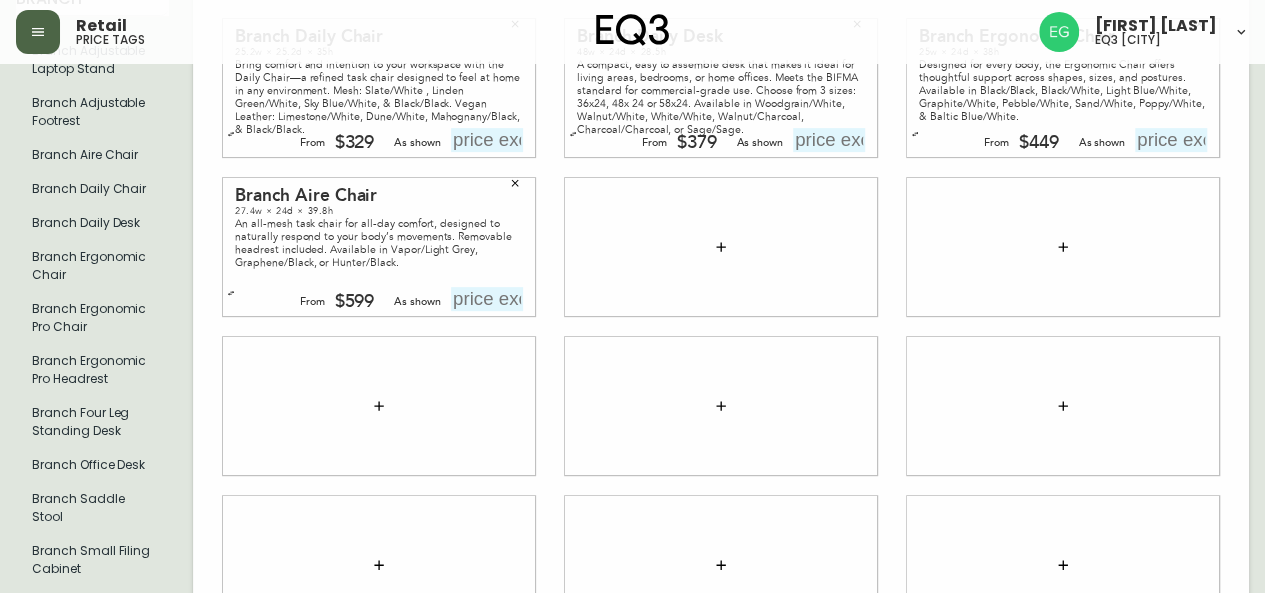 click at bounding box center [487, 299] 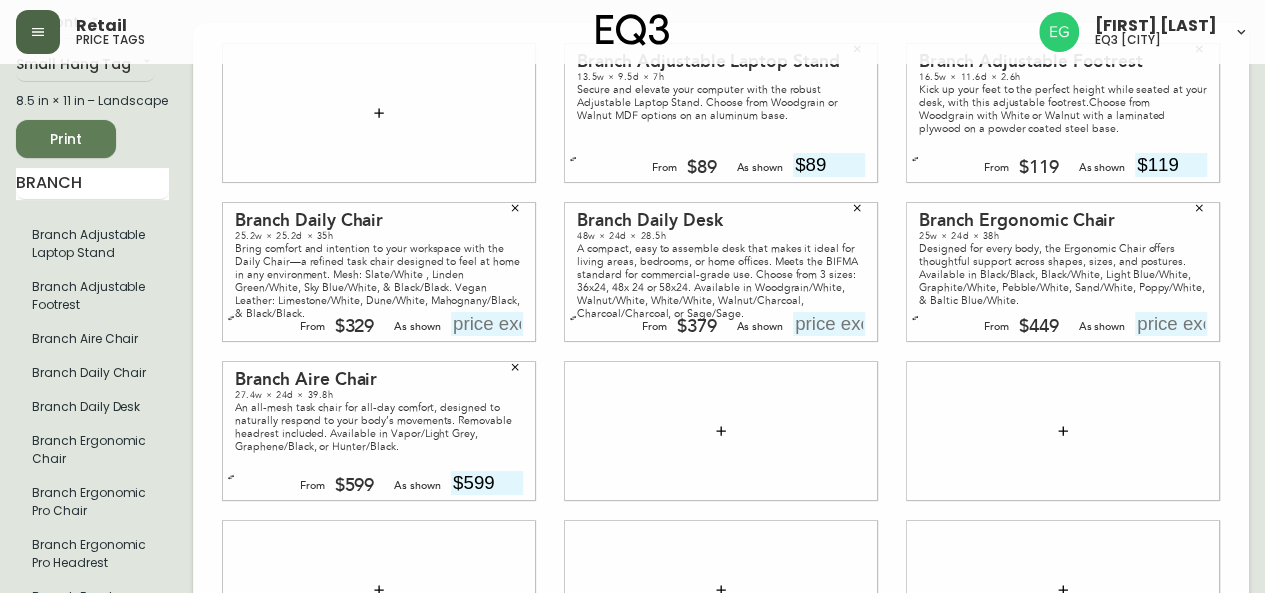 scroll, scrollTop: 100, scrollLeft: 0, axis: vertical 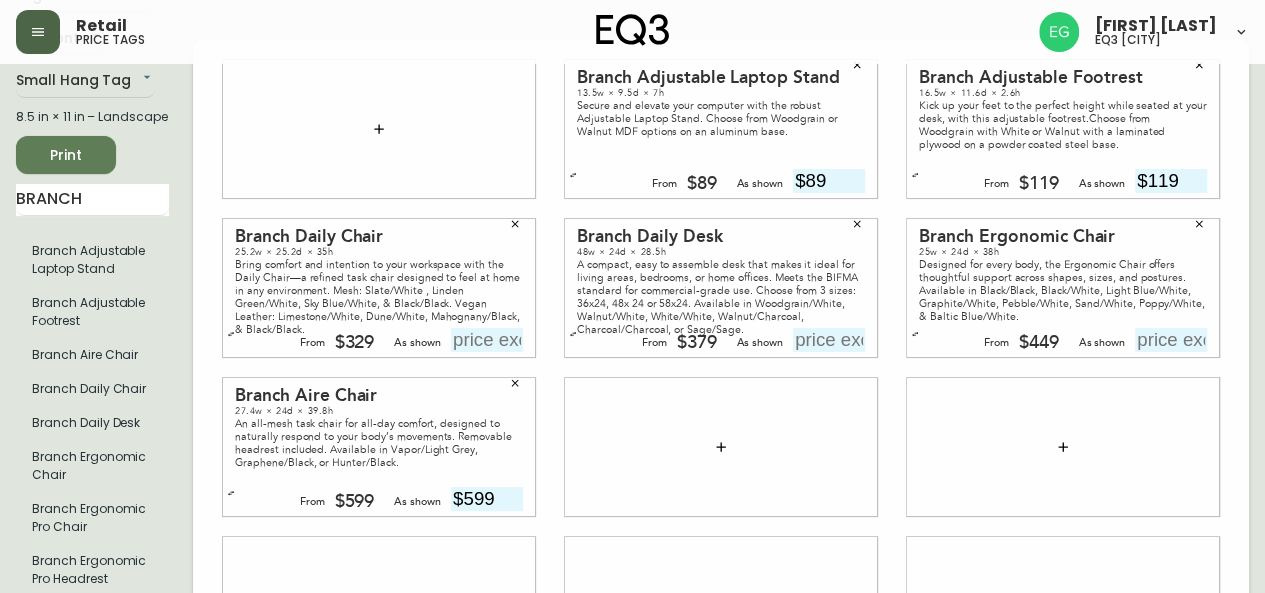 type on "$599" 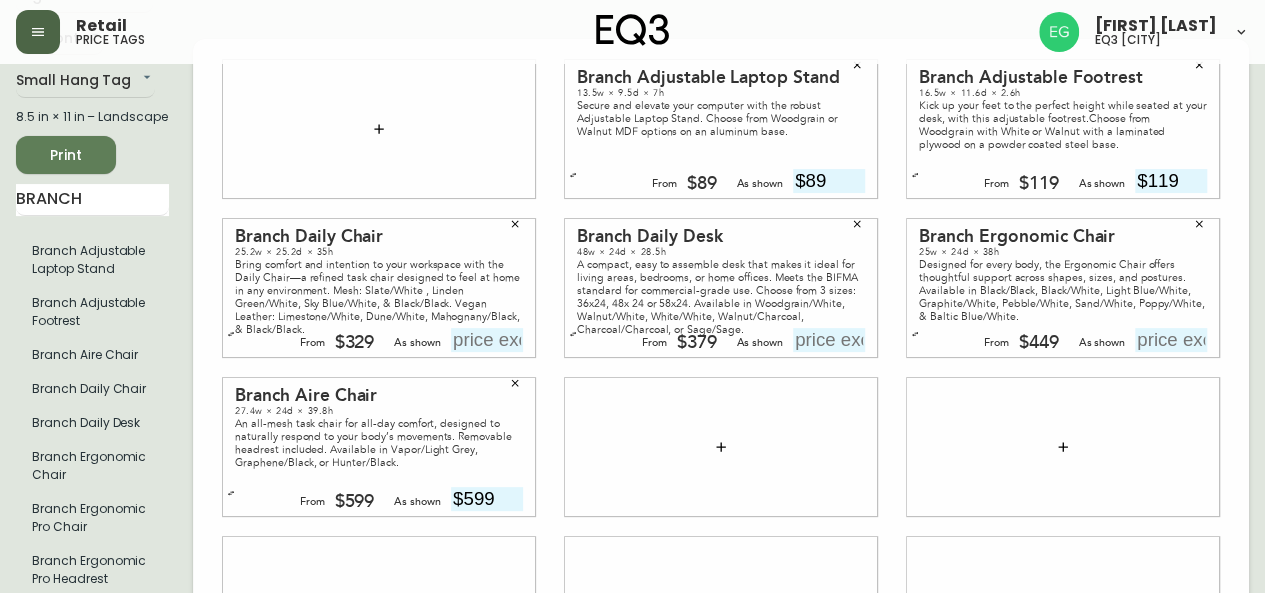 click at bounding box center (829, 340) 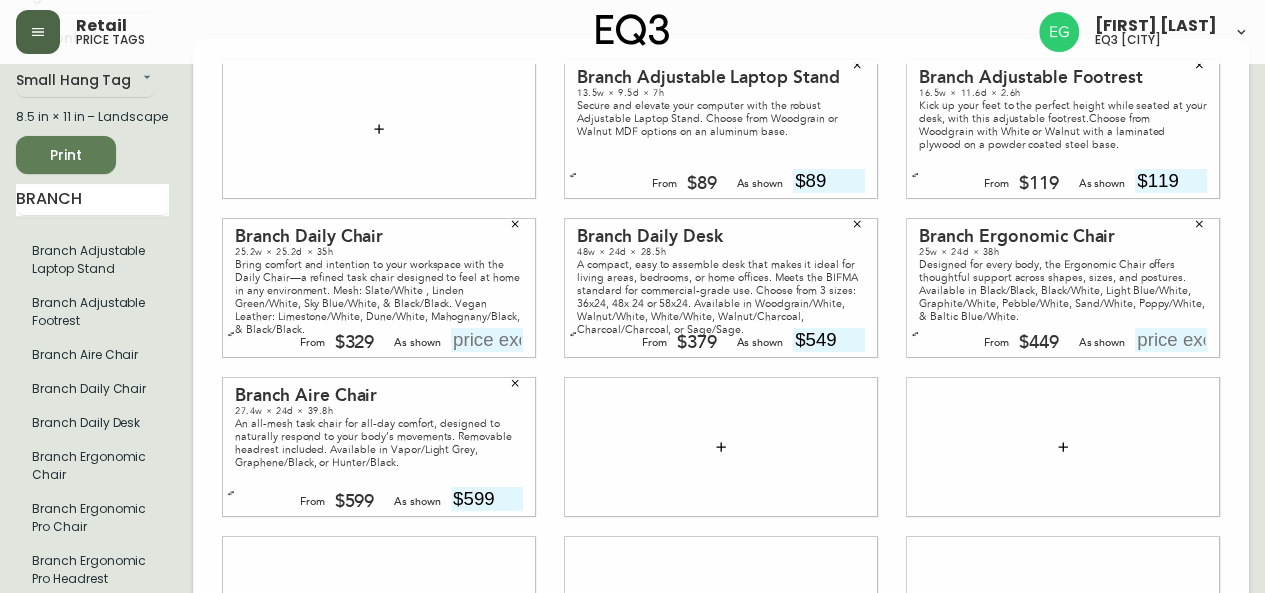 type on "$549" 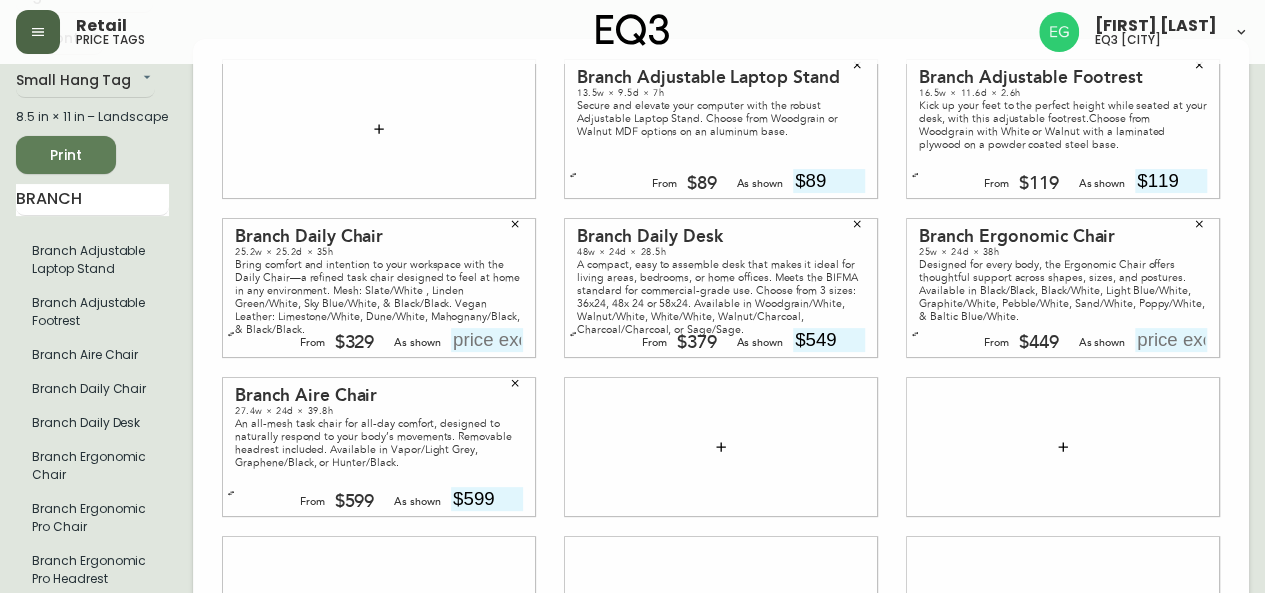 click at bounding box center (1171, 340) 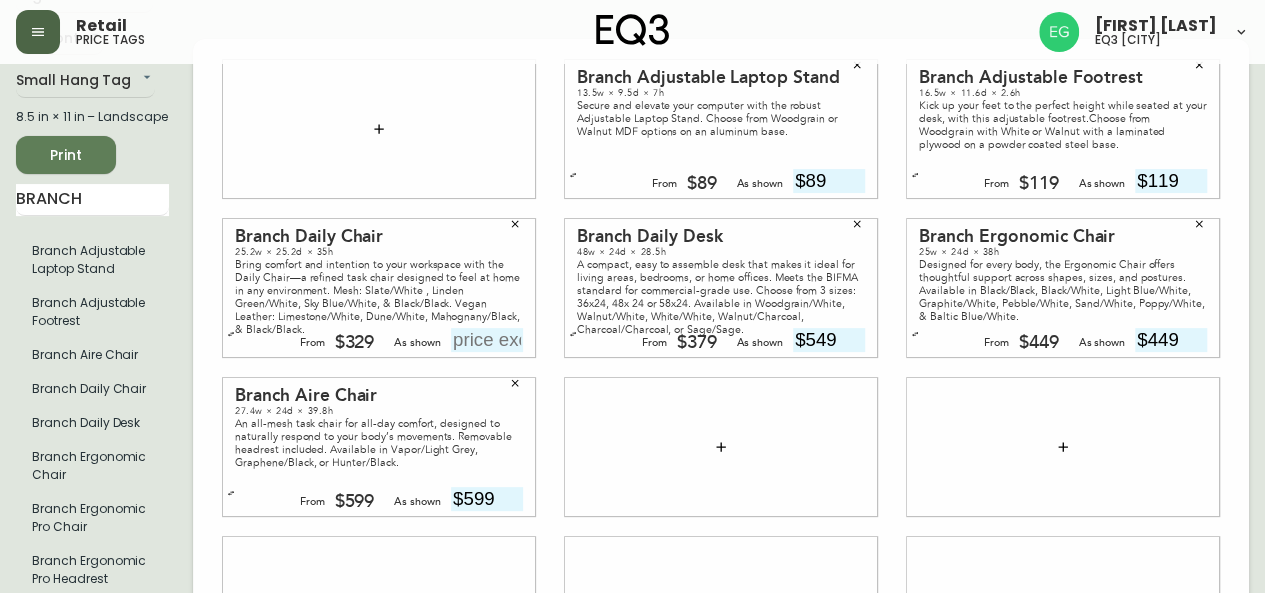 type on "$449" 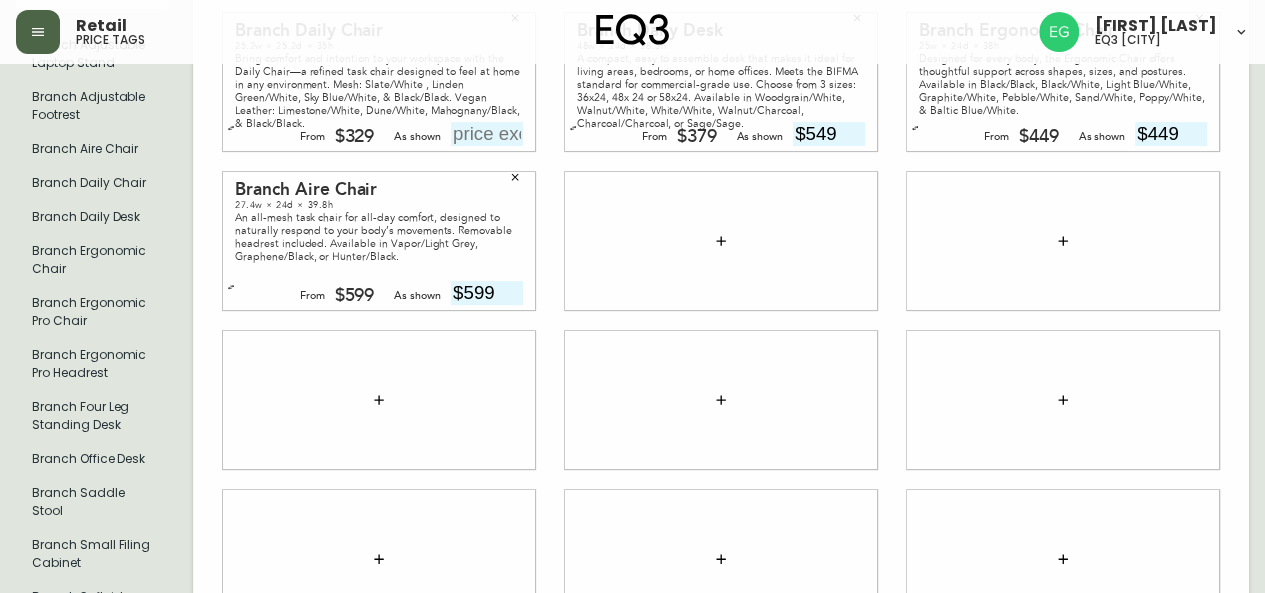 scroll, scrollTop: 402, scrollLeft: 0, axis: vertical 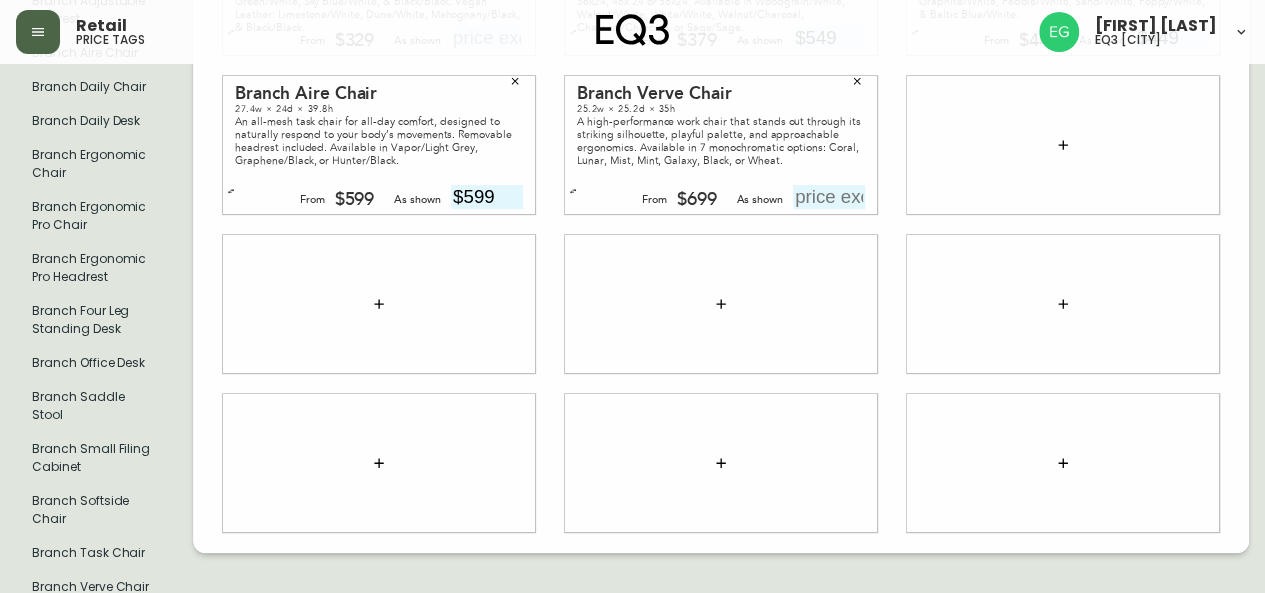 click at bounding box center [829, 197] 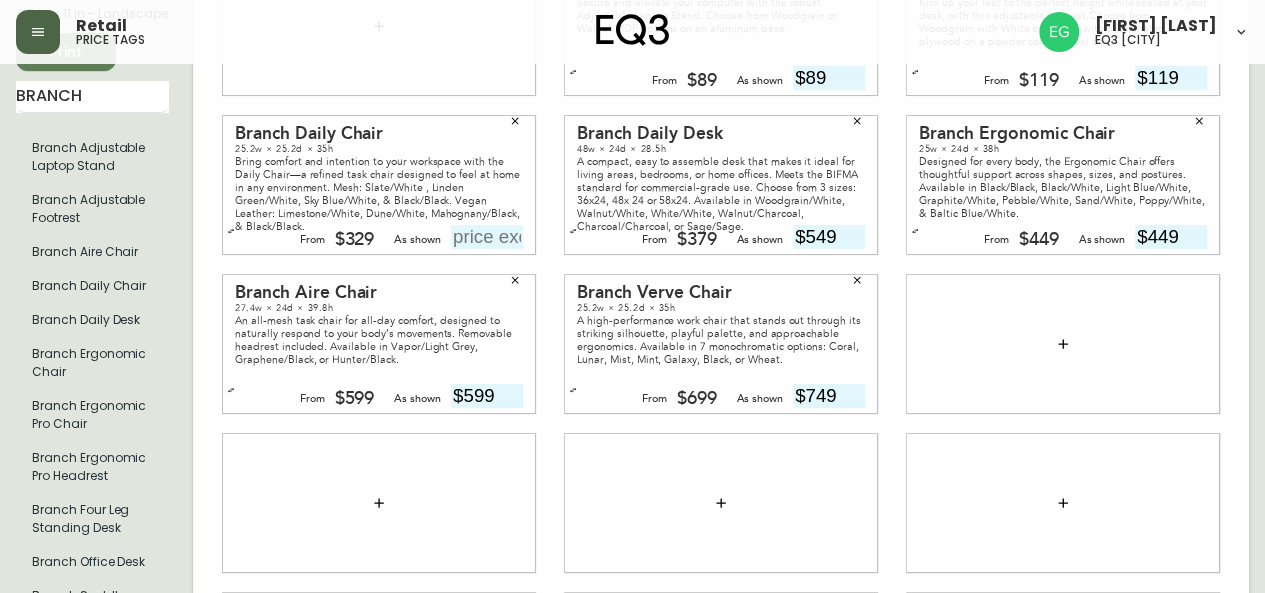 scroll, scrollTop: 202, scrollLeft: 0, axis: vertical 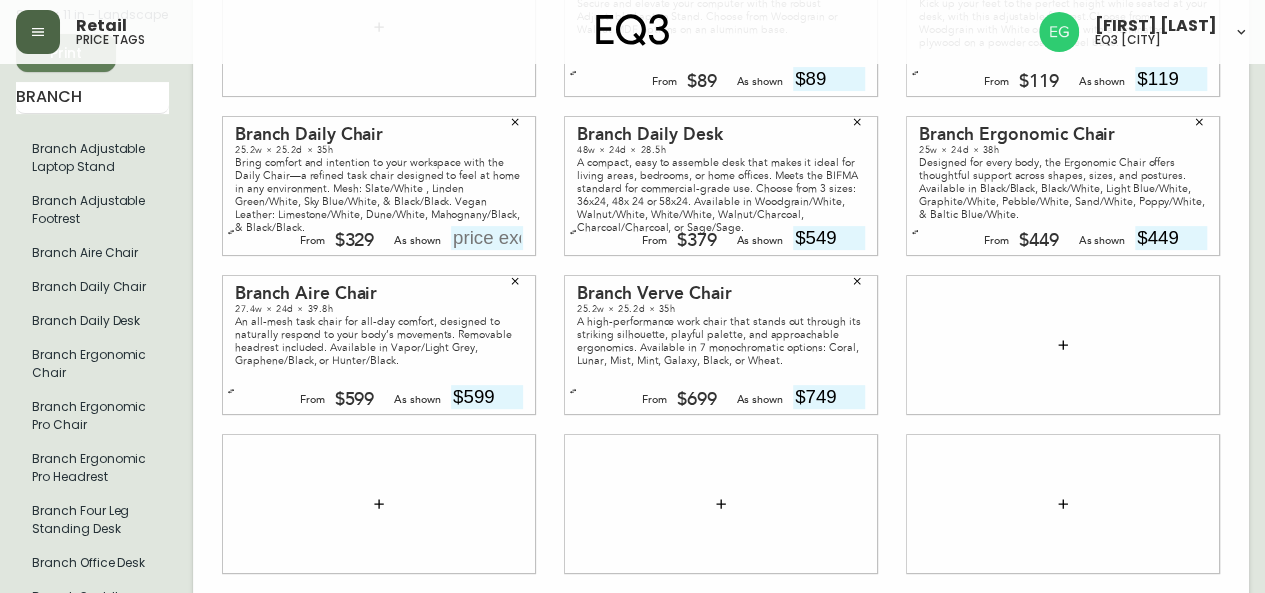 type on "$749" 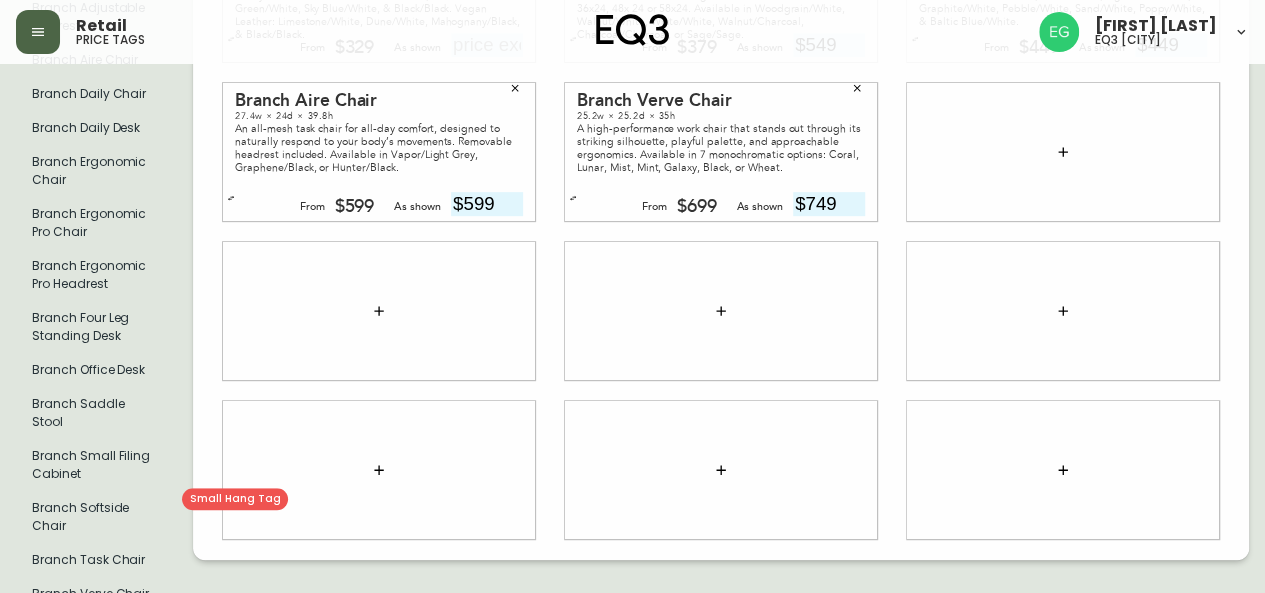 scroll, scrollTop: 402, scrollLeft: 0, axis: vertical 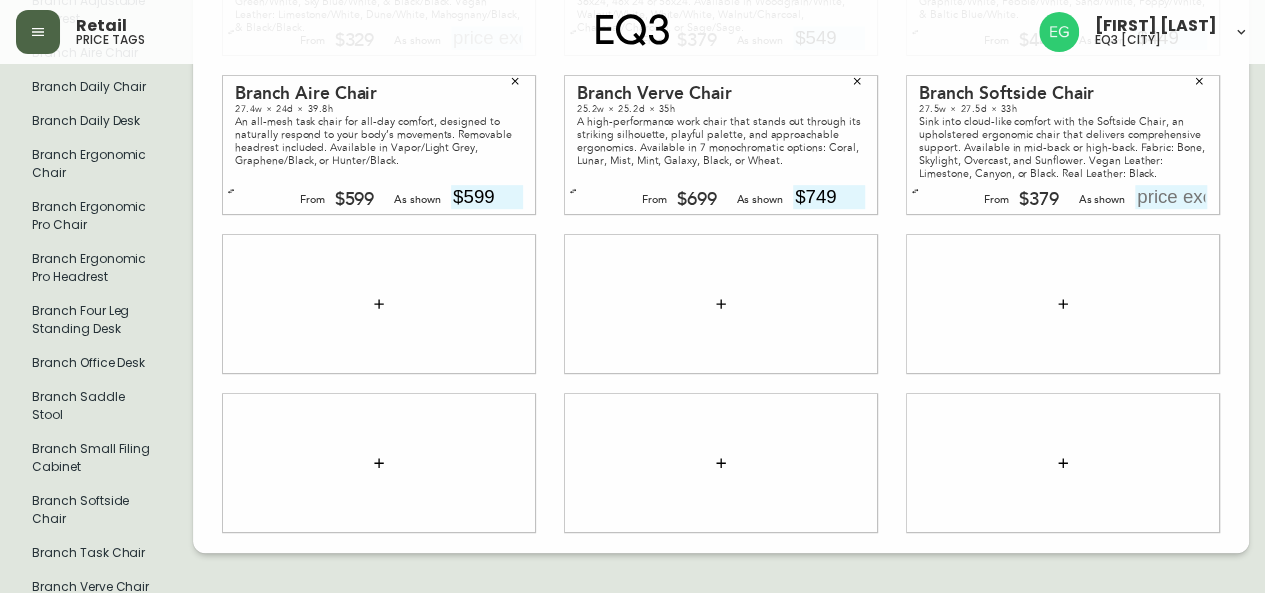click on "Branch Softside Chair 27.5w × 27.5d × 33h Sink into cloud-like comfort with the Softside Chair, an upholstered ergonomic chair that delivers comprehensive support. Available in mid-back or high-back.  Fabric: Bone, Skylight, Overcast, and Sunflower. Vegan Leather: Limestone, Canyon, or Black. Real Leather: Black. From   $379 As shown" at bounding box center (1063, 145) 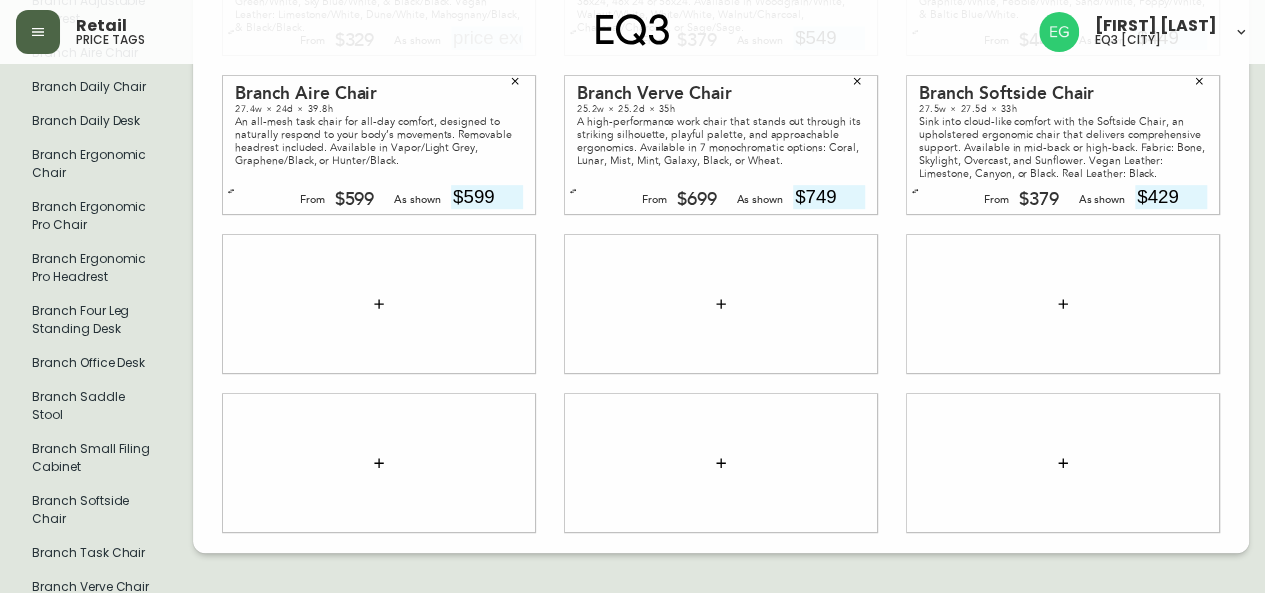 type on "$429" 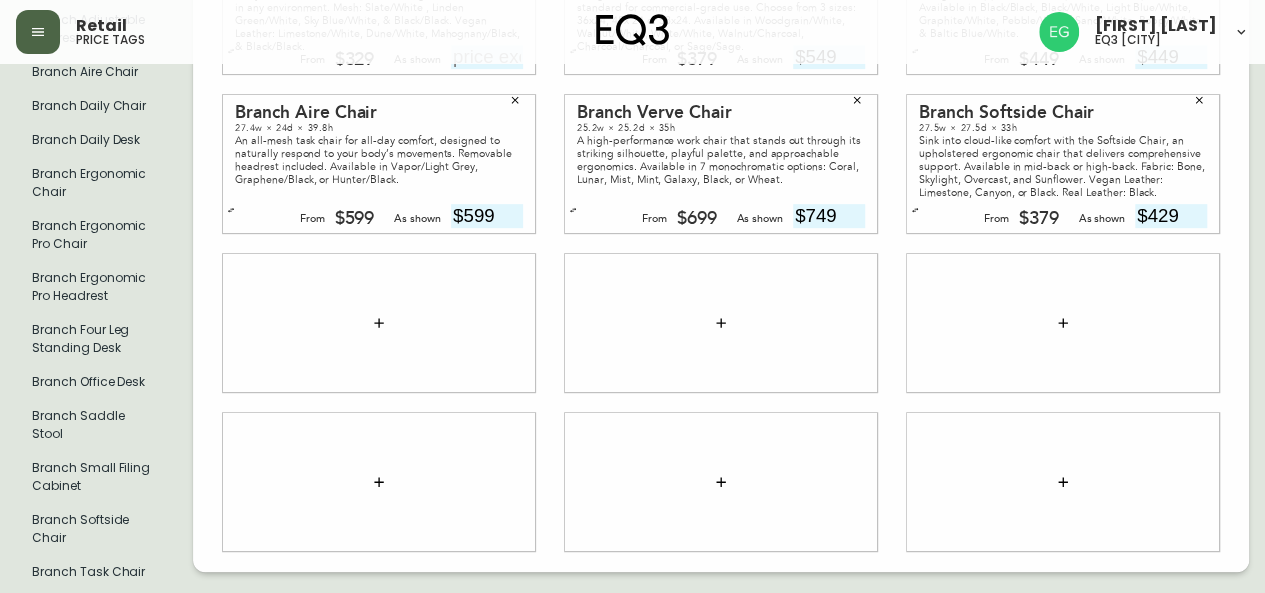 scroll, scrollTop: 402, scrollLeft: 0, axis: vertical 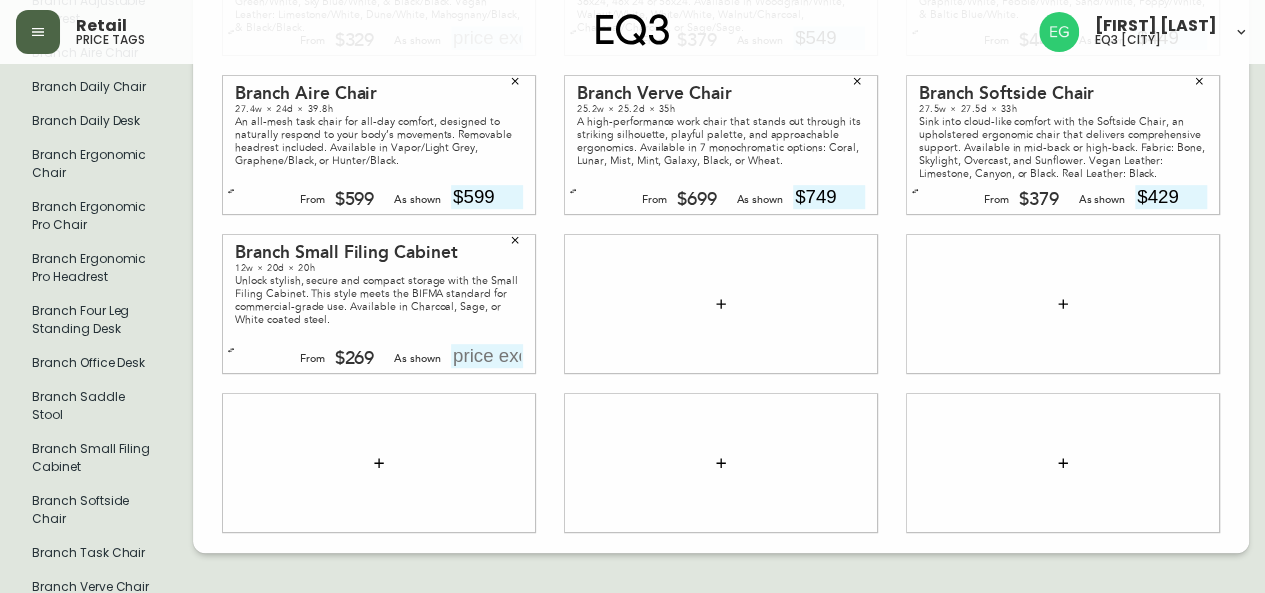 click at bounding box center [487, 356] 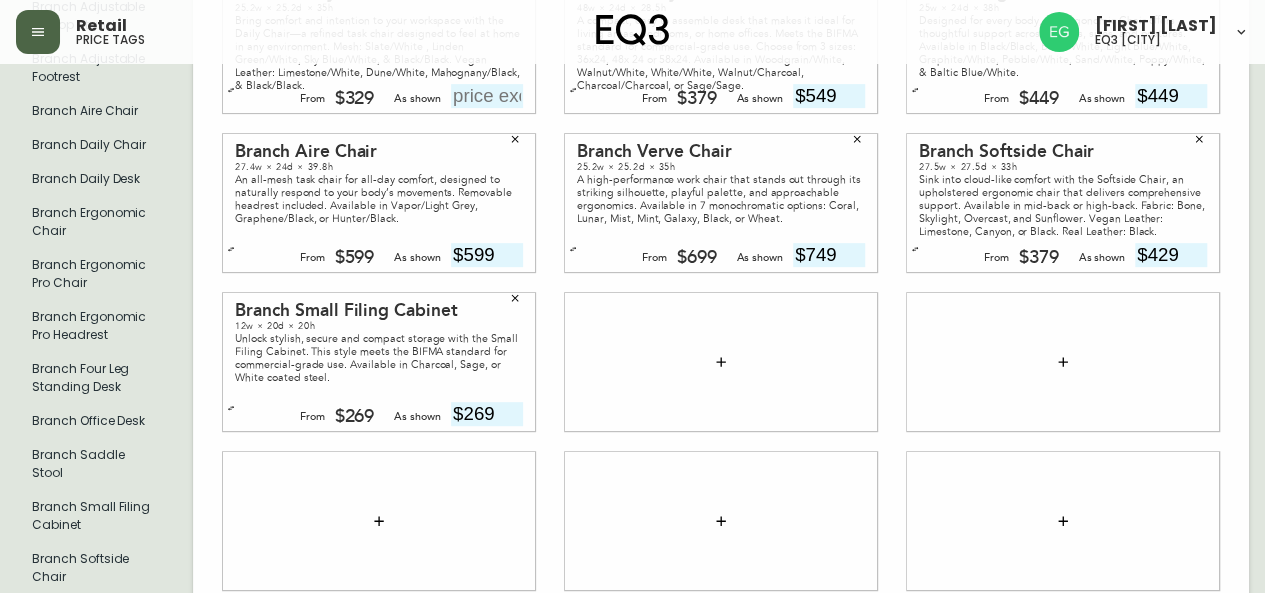 scroll, scrollTop: 102, scrollLeft: 0, axis: vertical 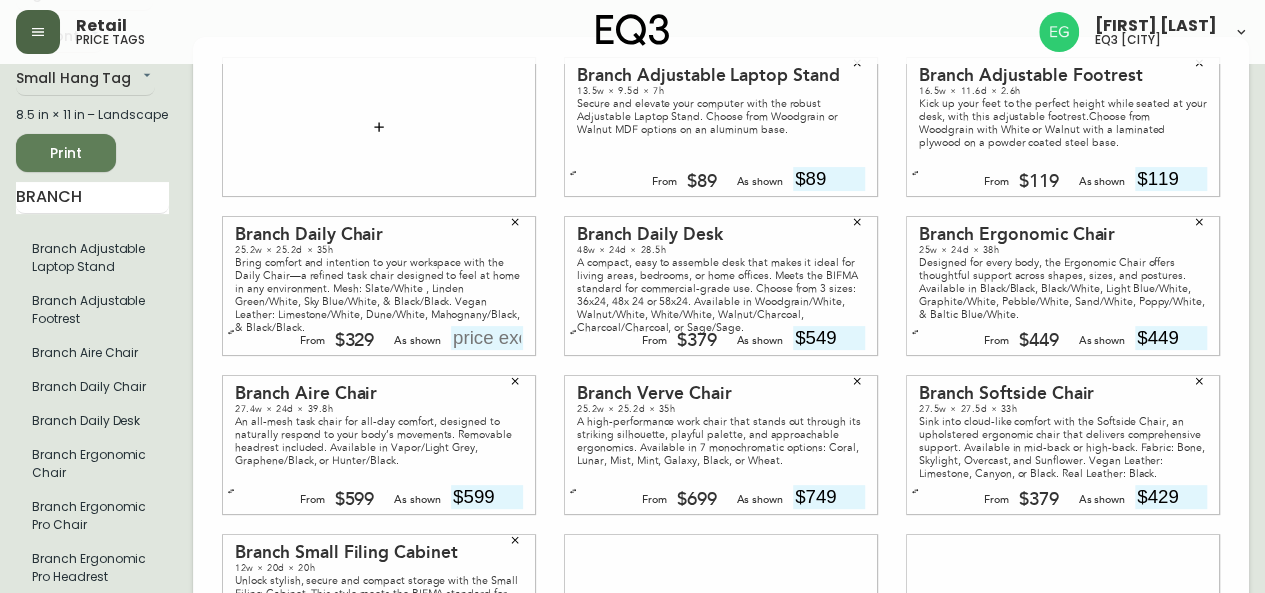 type on "$269" 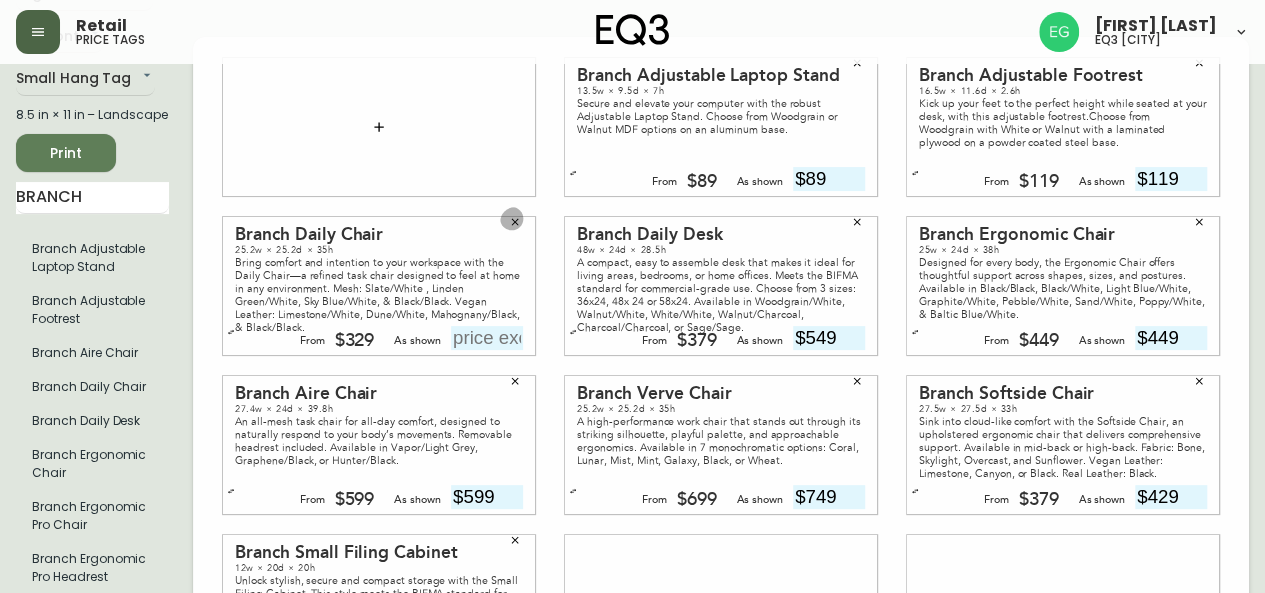 click at bounding box center [515, 222] 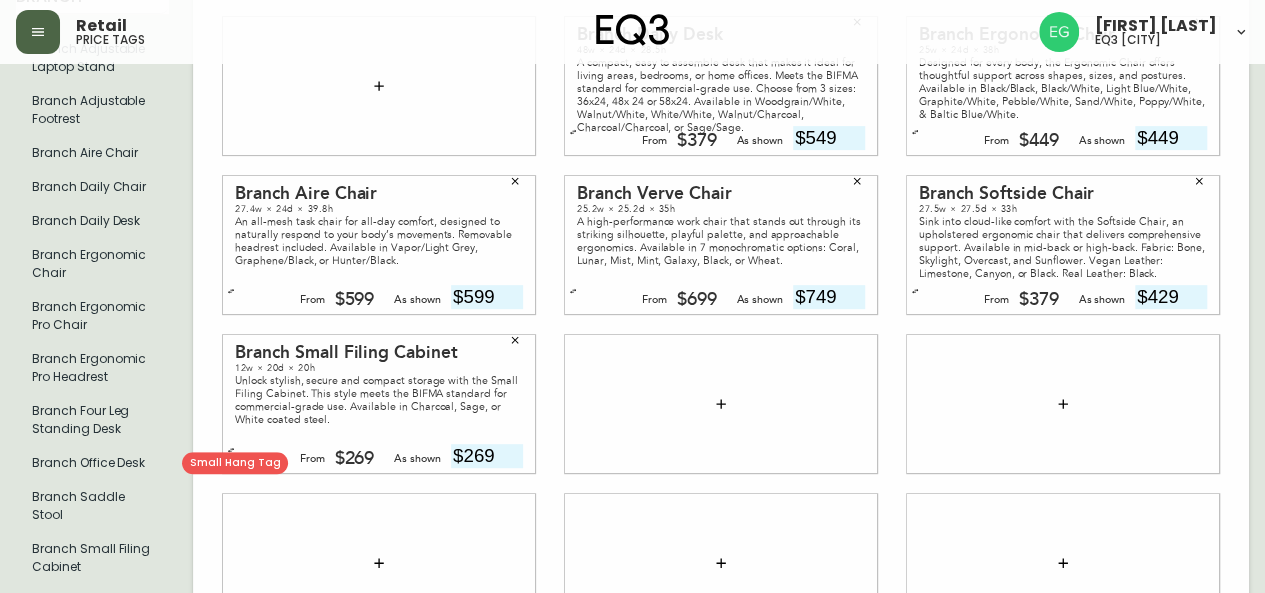 scroll, scrollTop: 402, scrollLeft: 0, axis: vertical 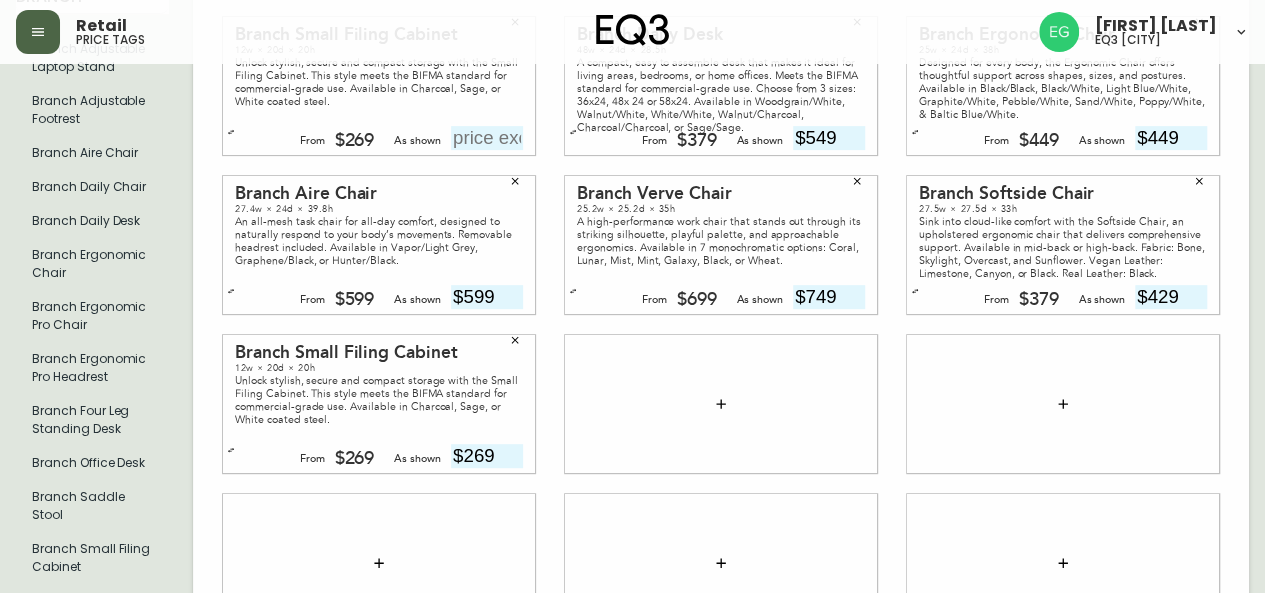 click at bounding box center [487, 138] 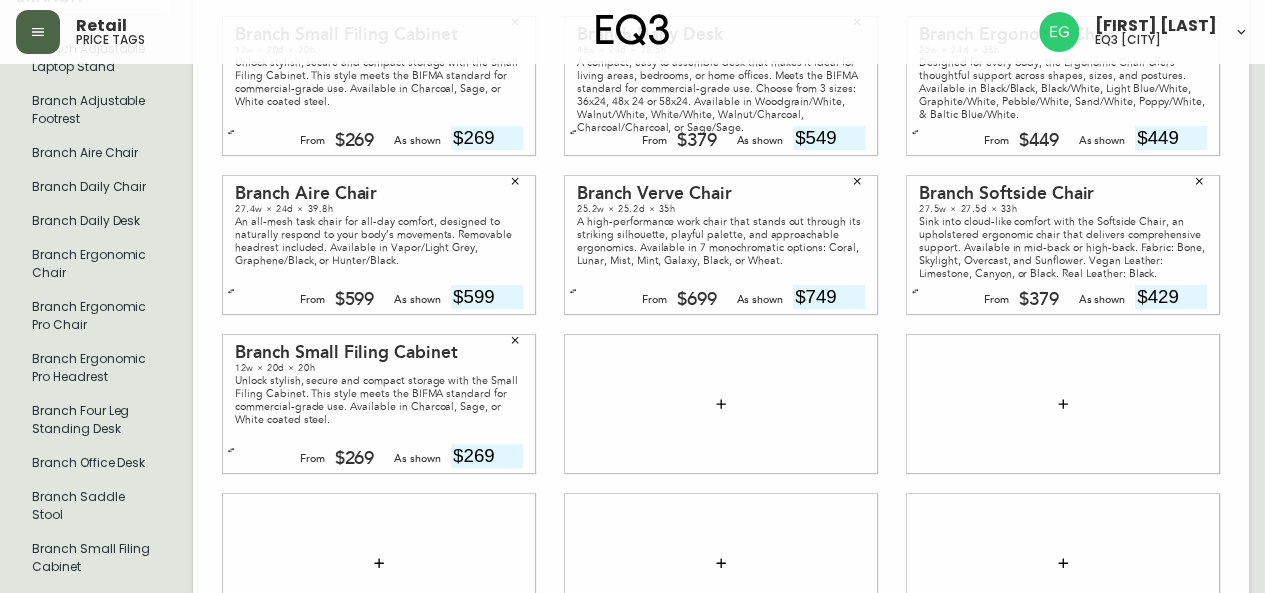 type on "$269" 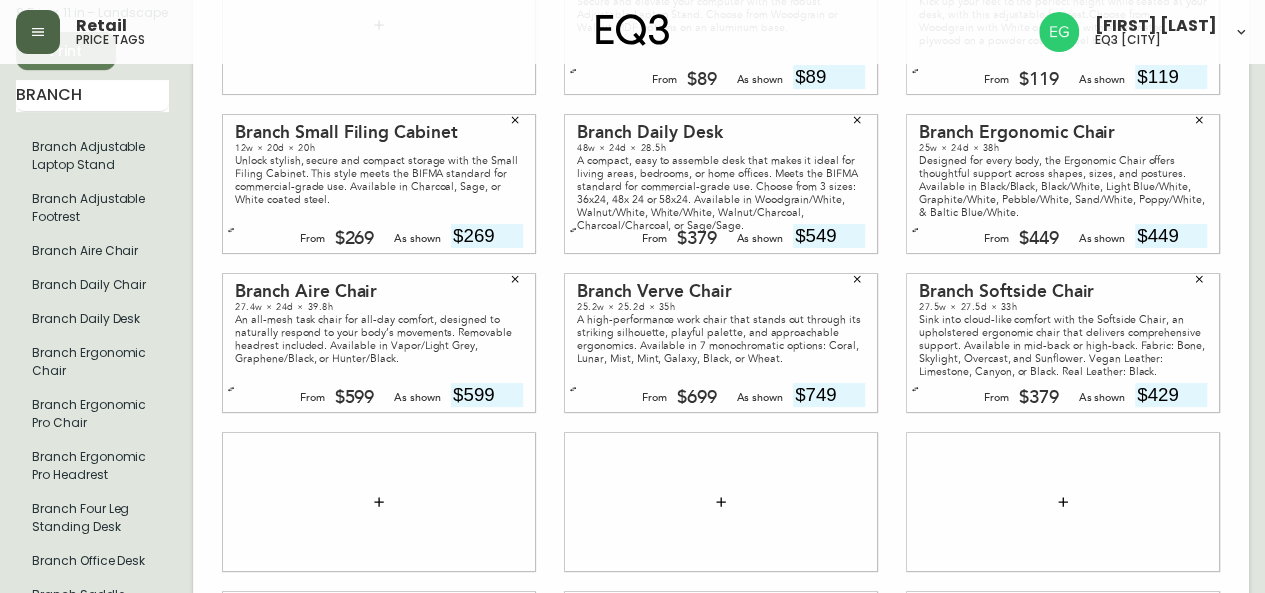 scroll, scrollTop: 102, scrollLeft: 0, axis: vertical 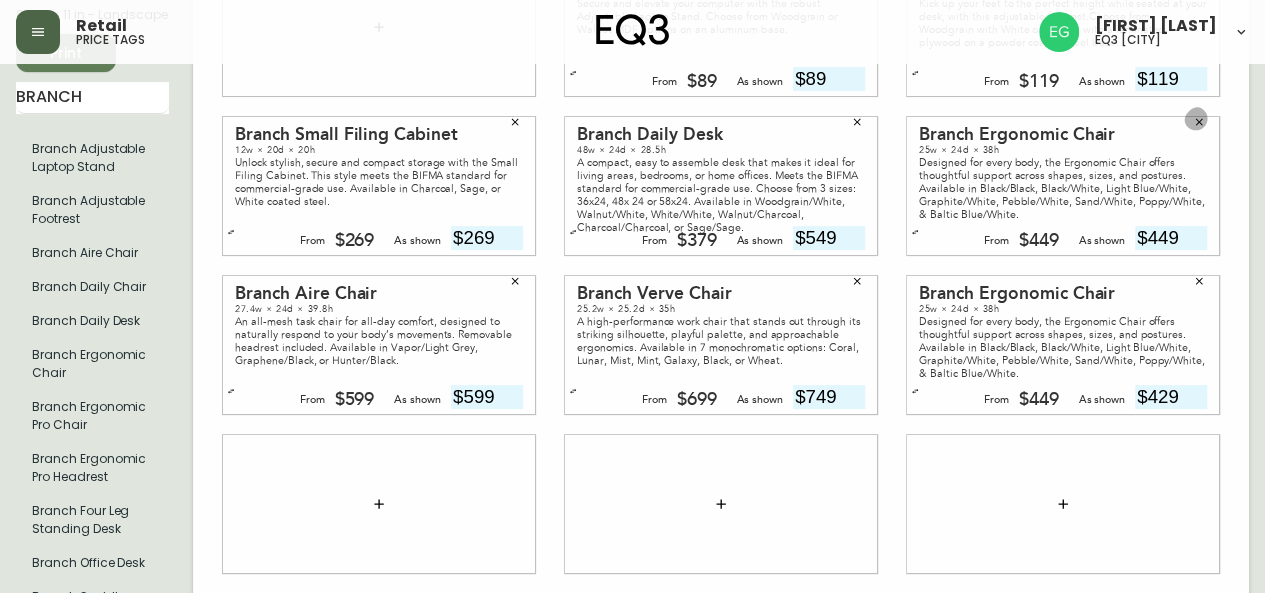 click 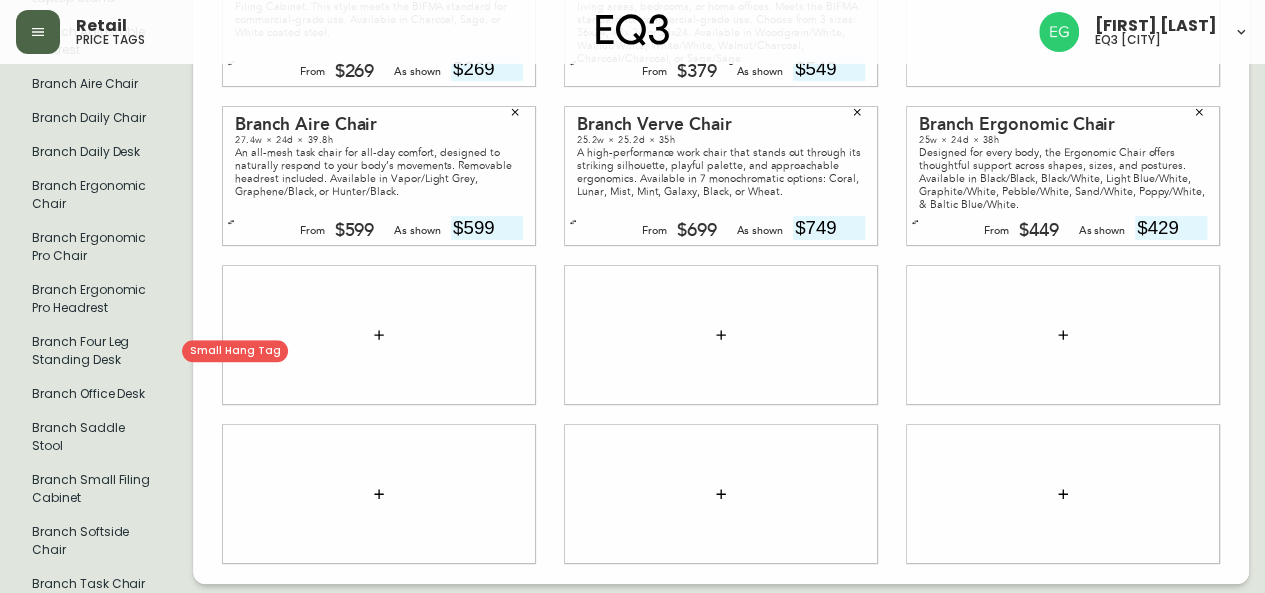 scroll, scrollTop: 402, scrollLeft: 0, axis: vertical 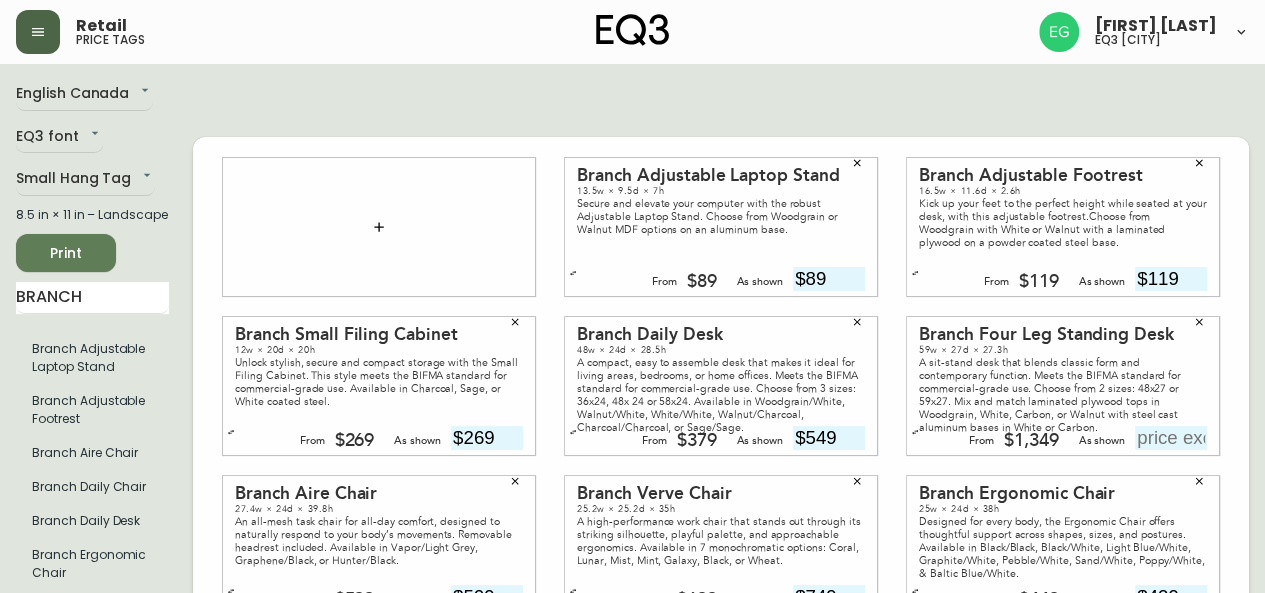 click at bounding box center [1171, 438] 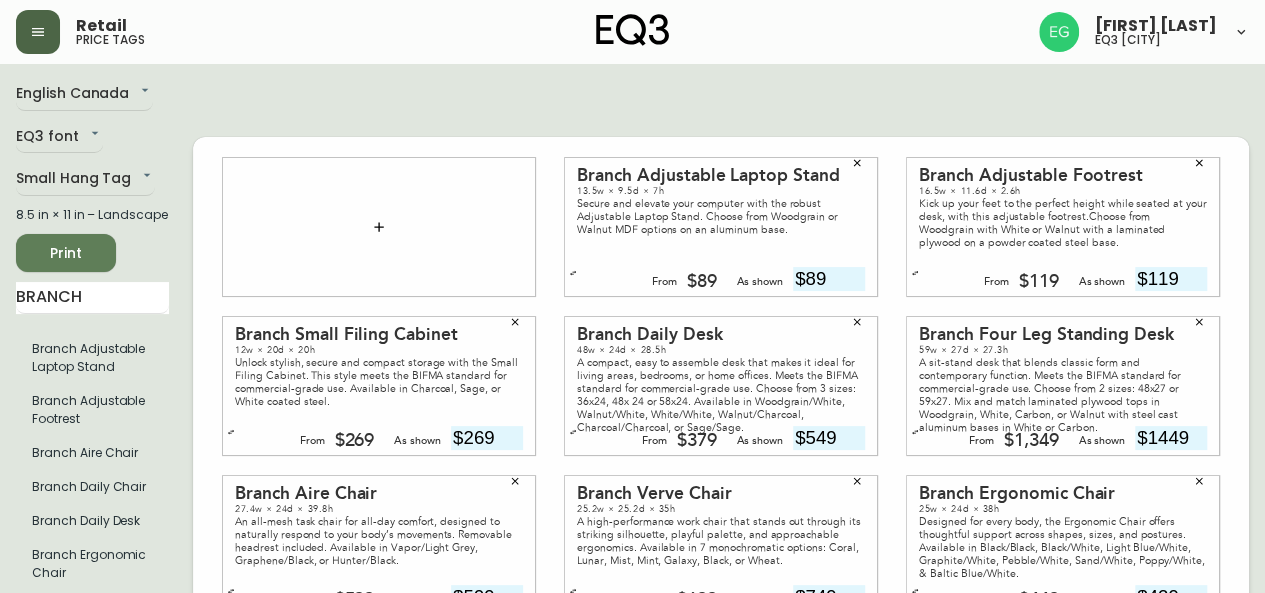 scroll, scrollTop: 102, scrollLeft: 0, axis: vertical 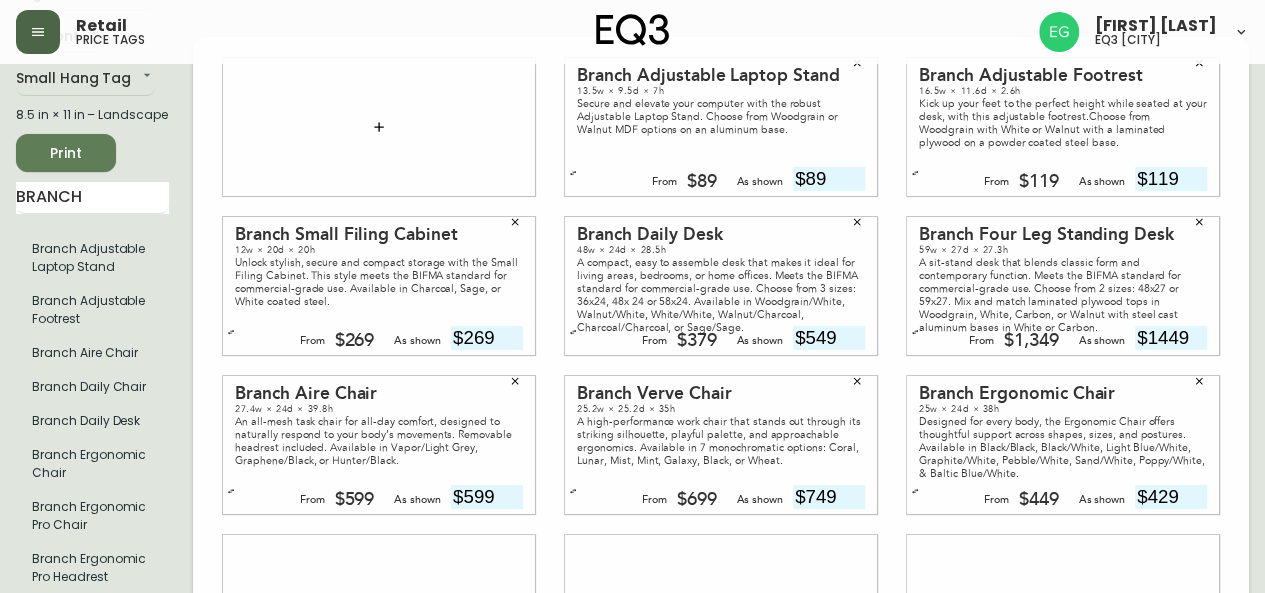 type on "$1449" 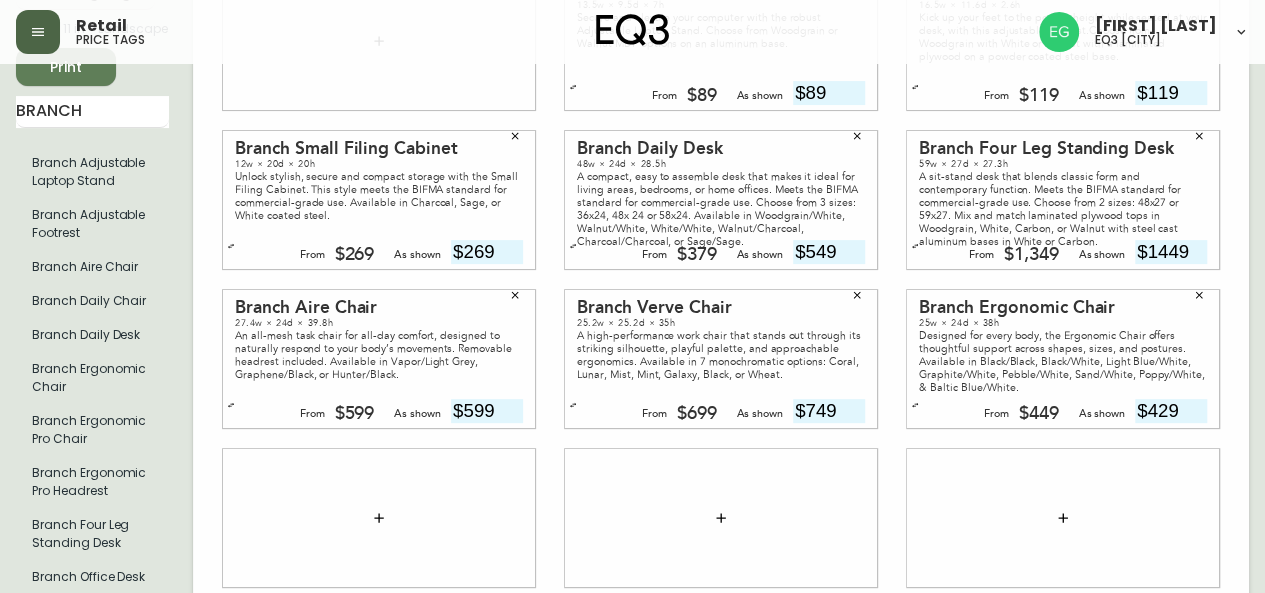 scroll, scrollTop: 0, scrollLeft: 0, axis: both 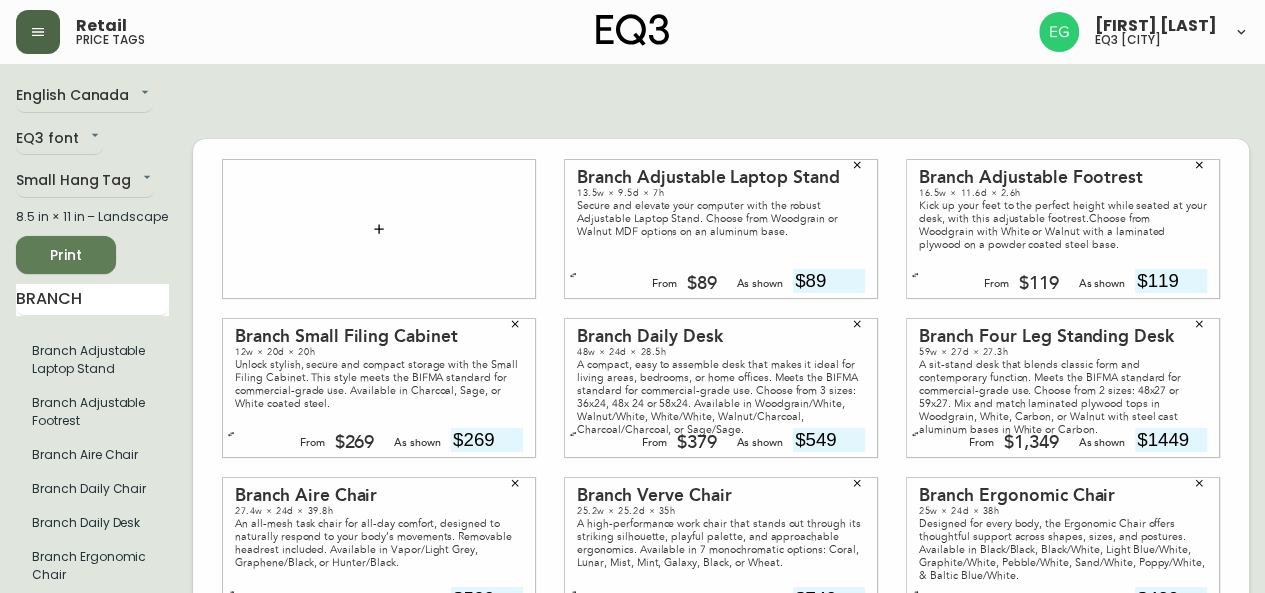 click on "Print" at bounding box center (66, 255) 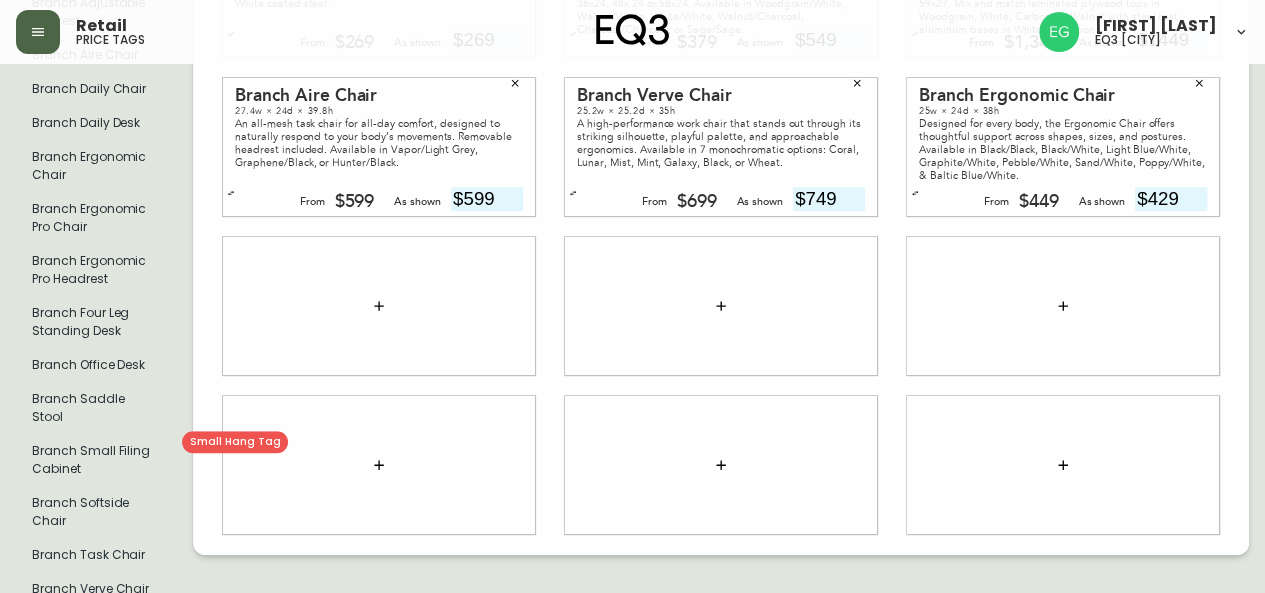 scroll, scrollTop: 402, scrollLeft: 0, axis: vertical 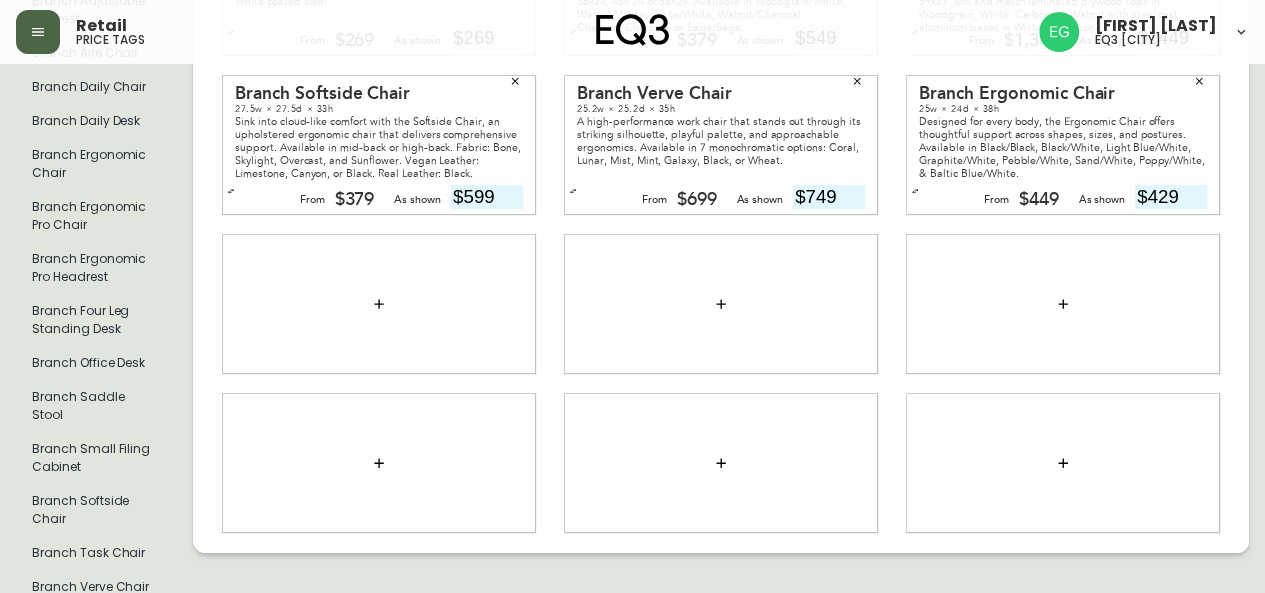 drag, startPoint x: 516, startPoint y: 186, endPoint x: 339, endPoint y: 198, distance: 177.40631 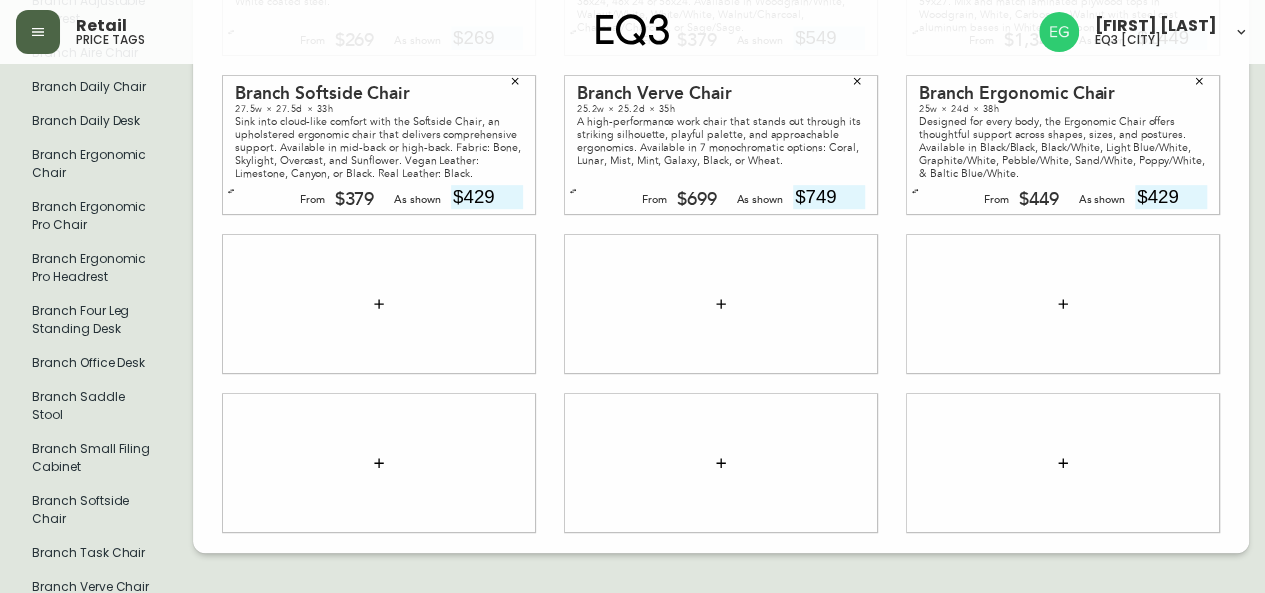type on "$429" 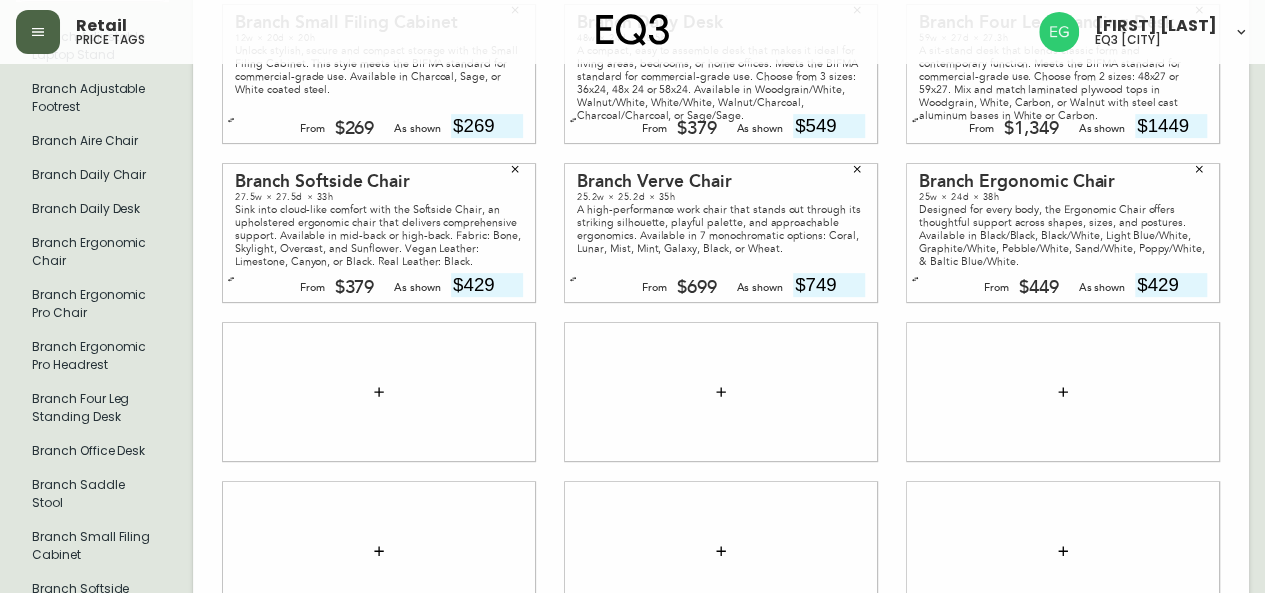 scroll, scrollTop: 202, scrollLeft: 0, axis: vertical 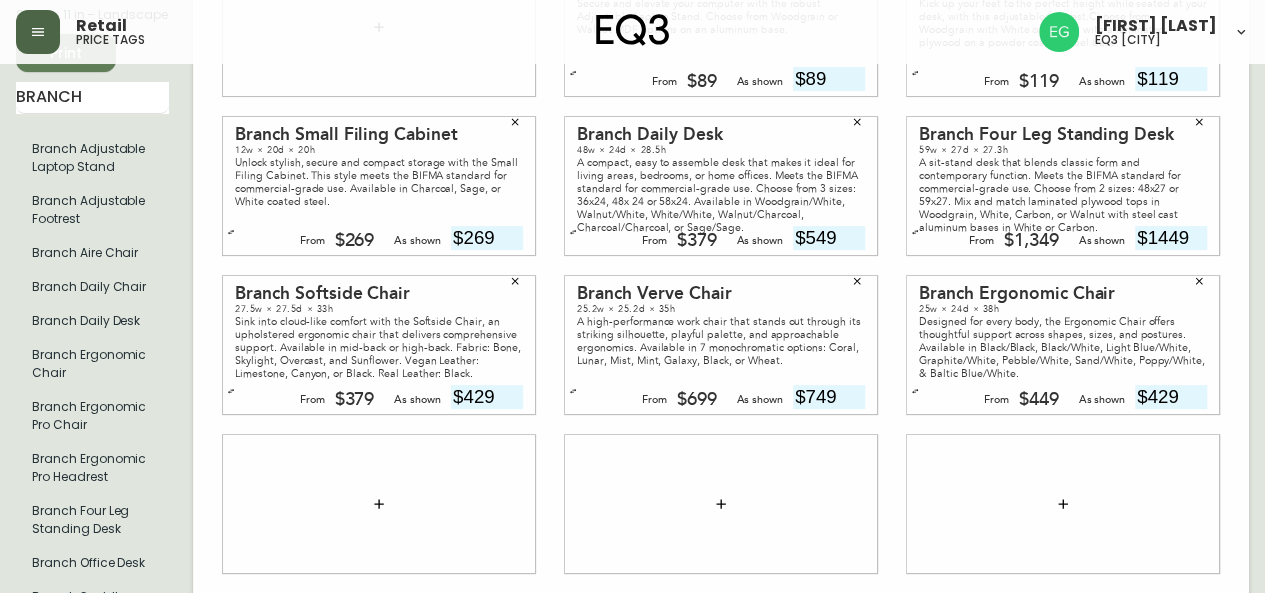 drag, startPoint x: 1178, startPoint y: 389, endPoint x: 1062, endPoint y: 387, distance: 116.01724 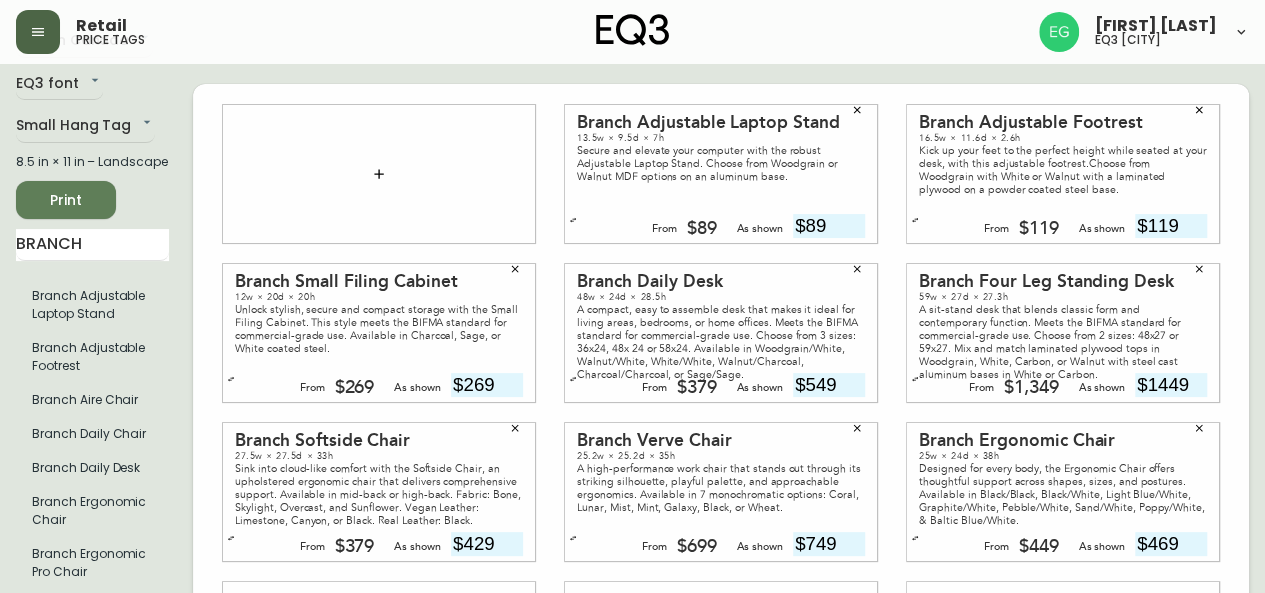 scroll, scrollTop: 100, scrollLeft: 0, axis: vertical 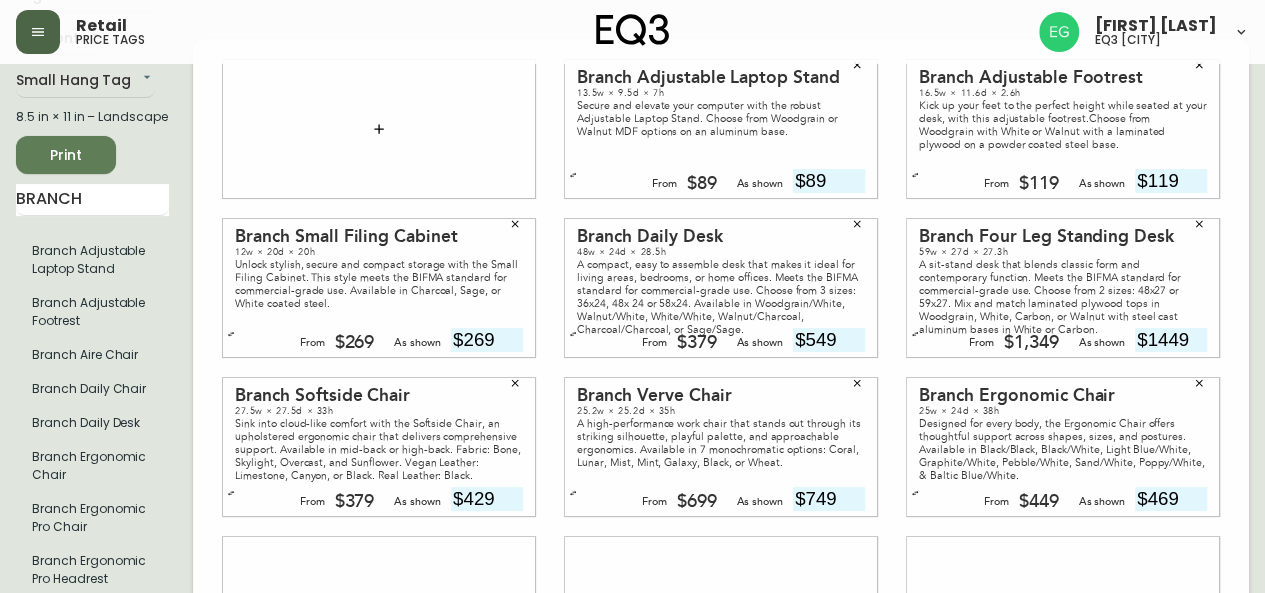 type on "$469" 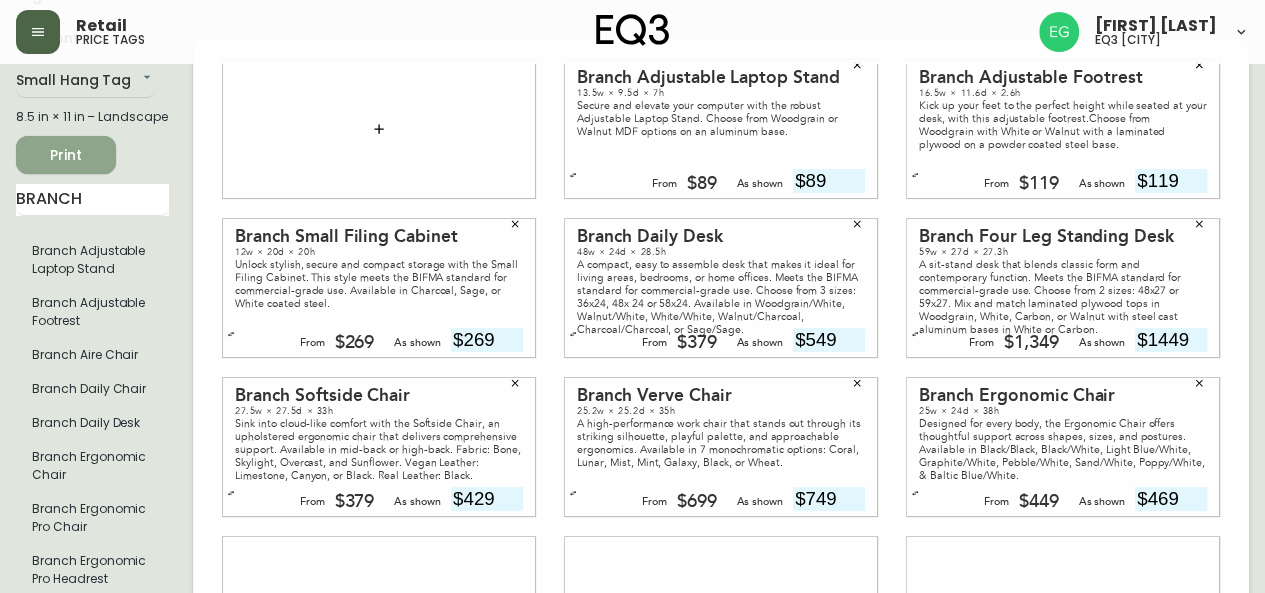click on "Print" at bounding box center [66, 155] 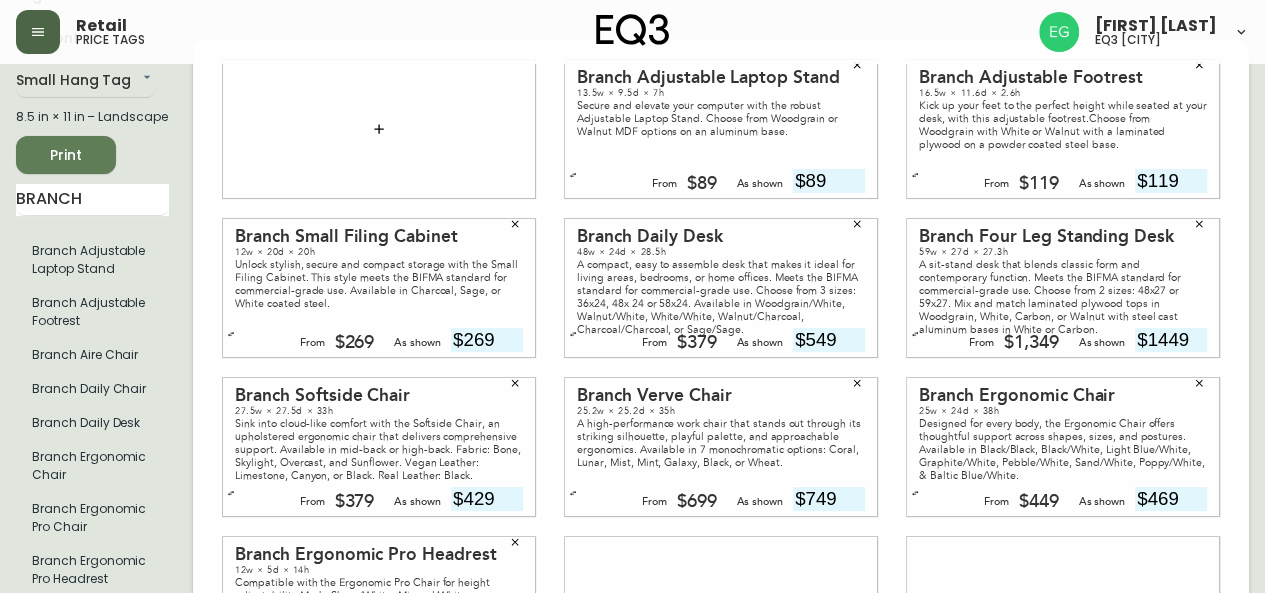 click at bounding box center (487, 658) 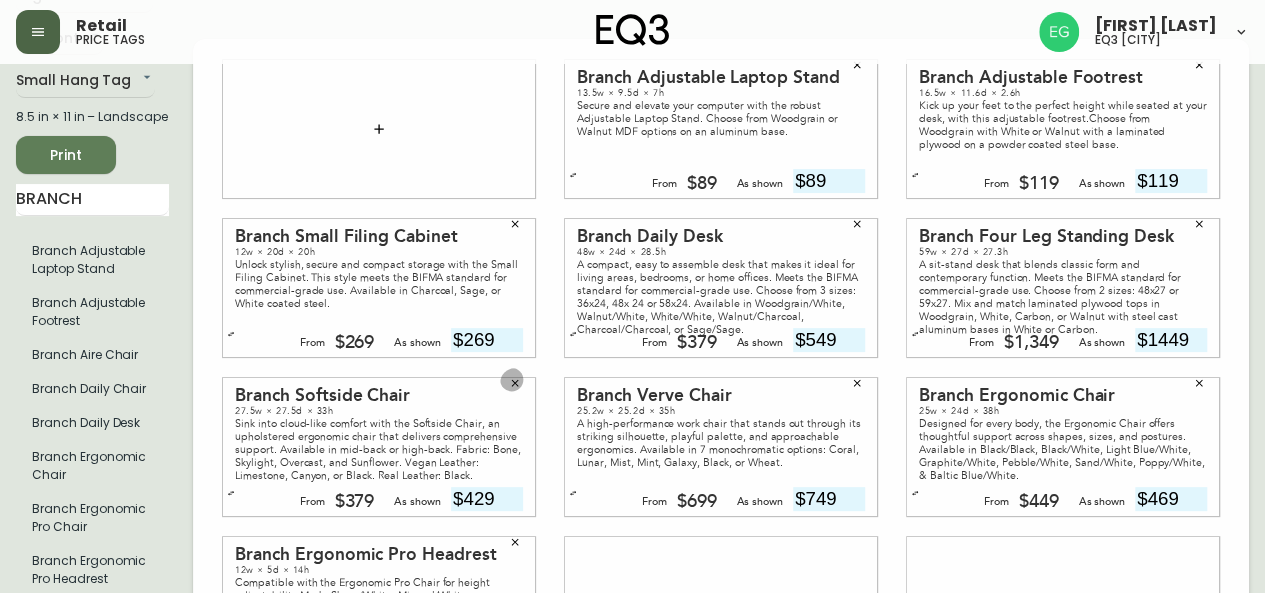 click 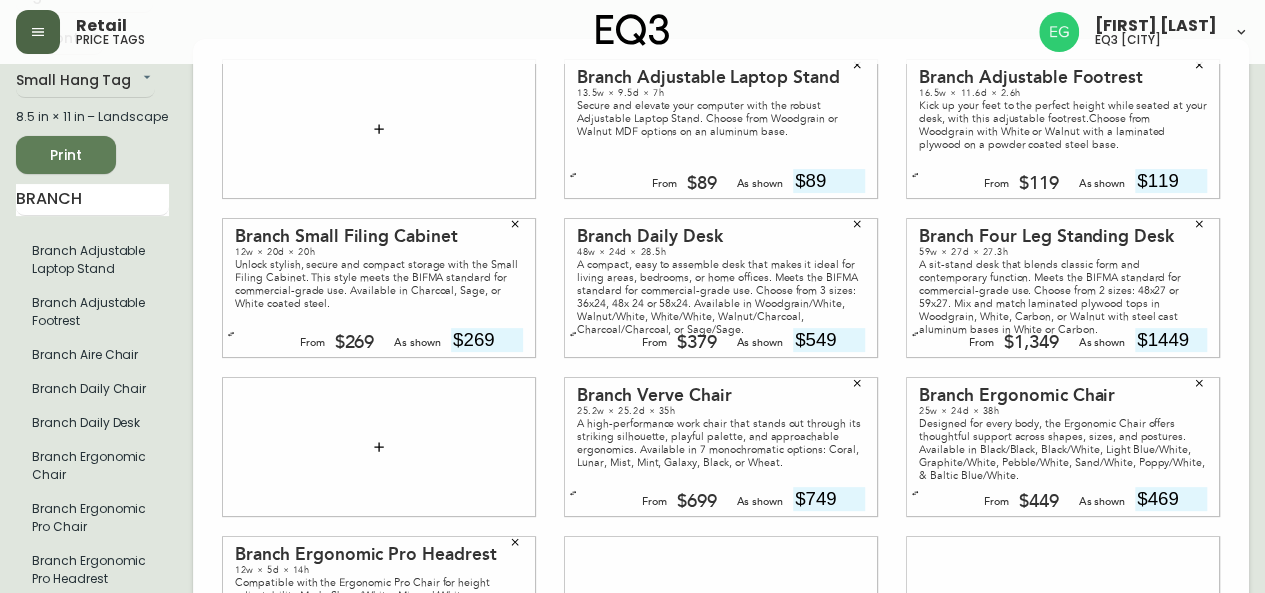 click at bounding box center [515, 224] 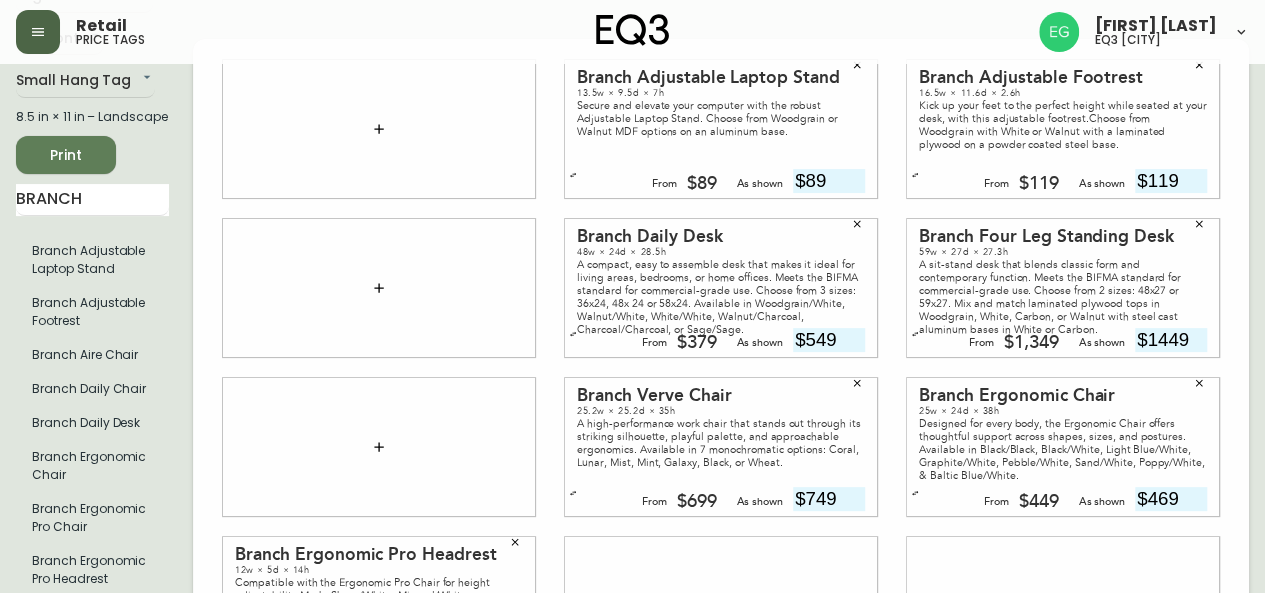 click 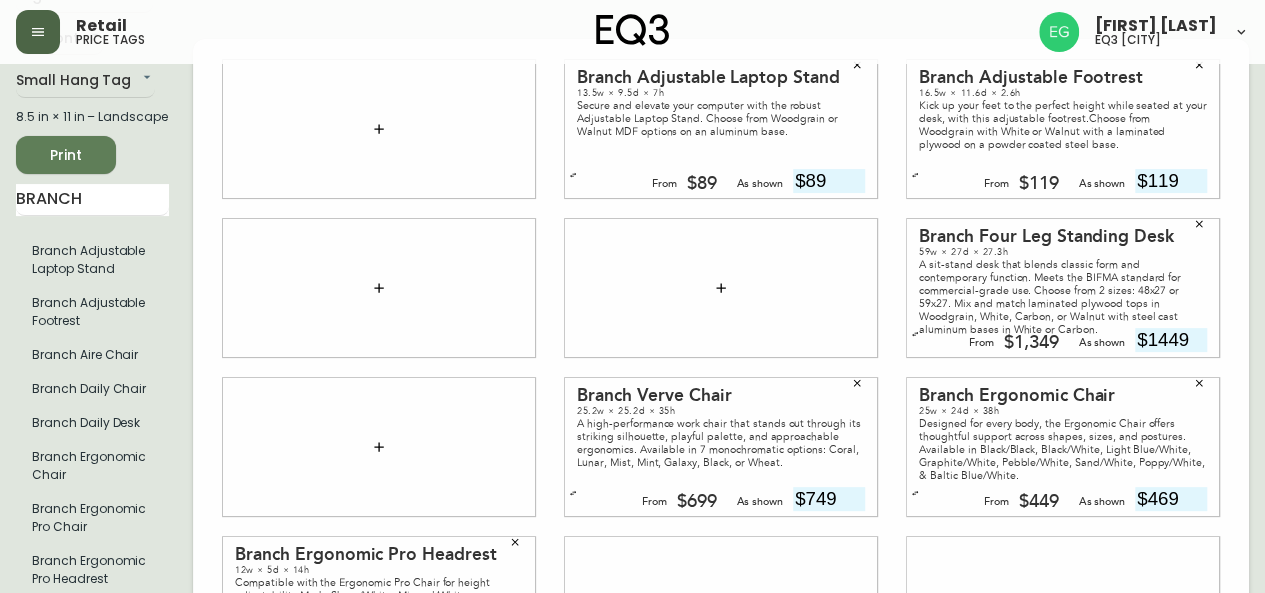 click at bounding box center (857, 383) 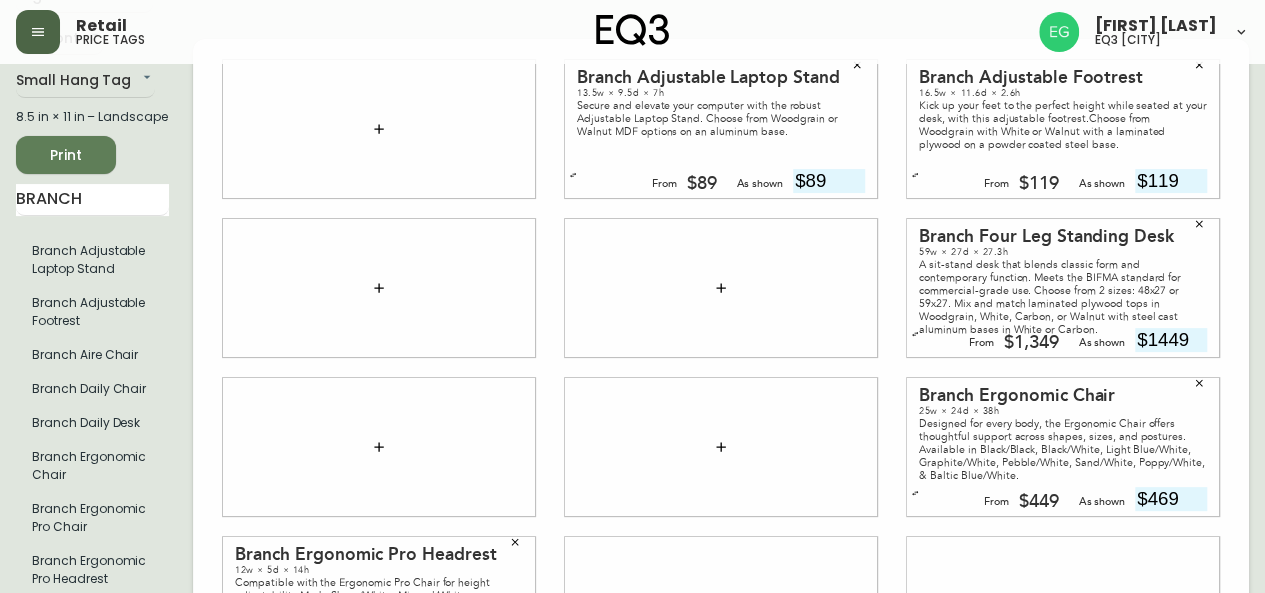 click 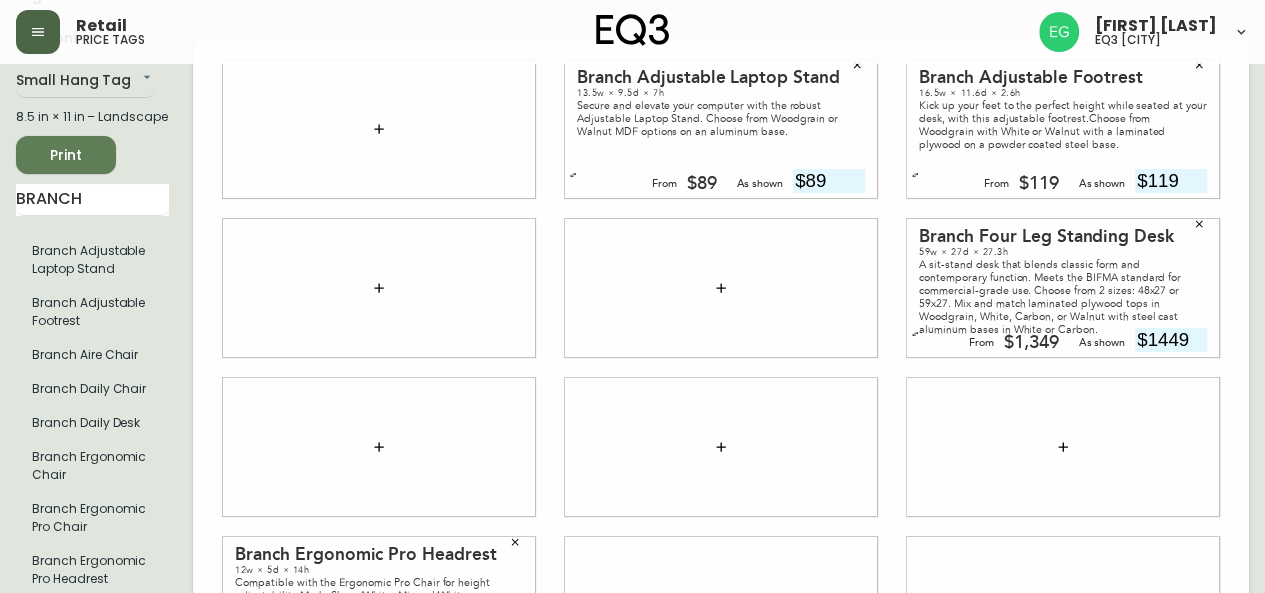 click at bounding box center [1199, 224] 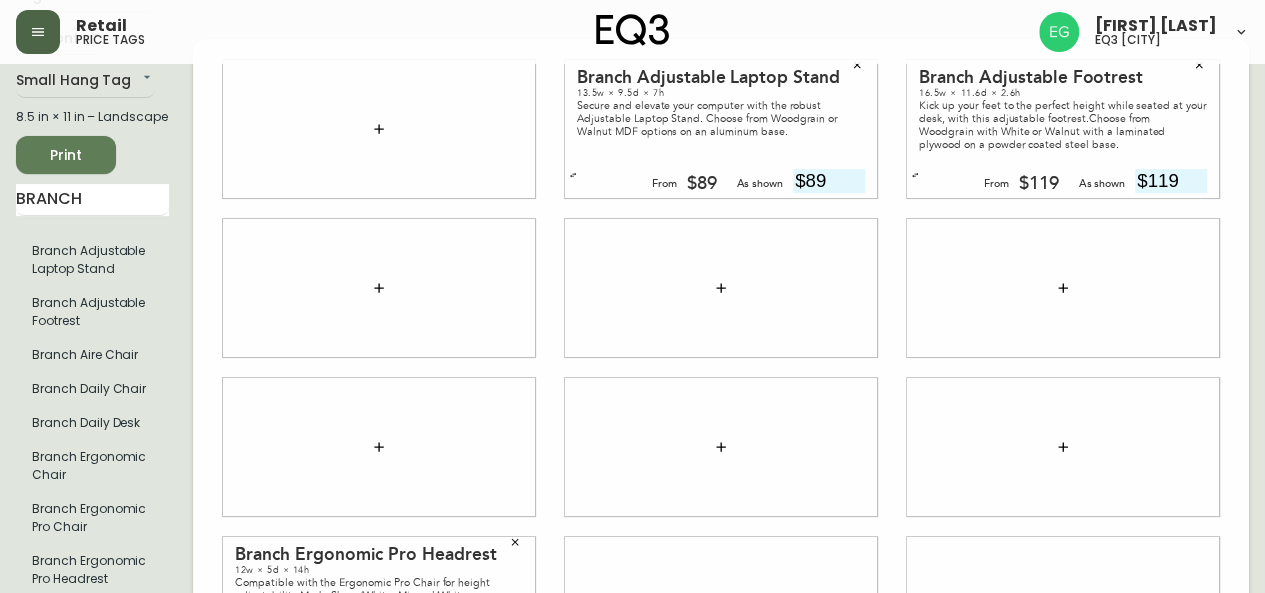 click at bounding box center (857, 65) 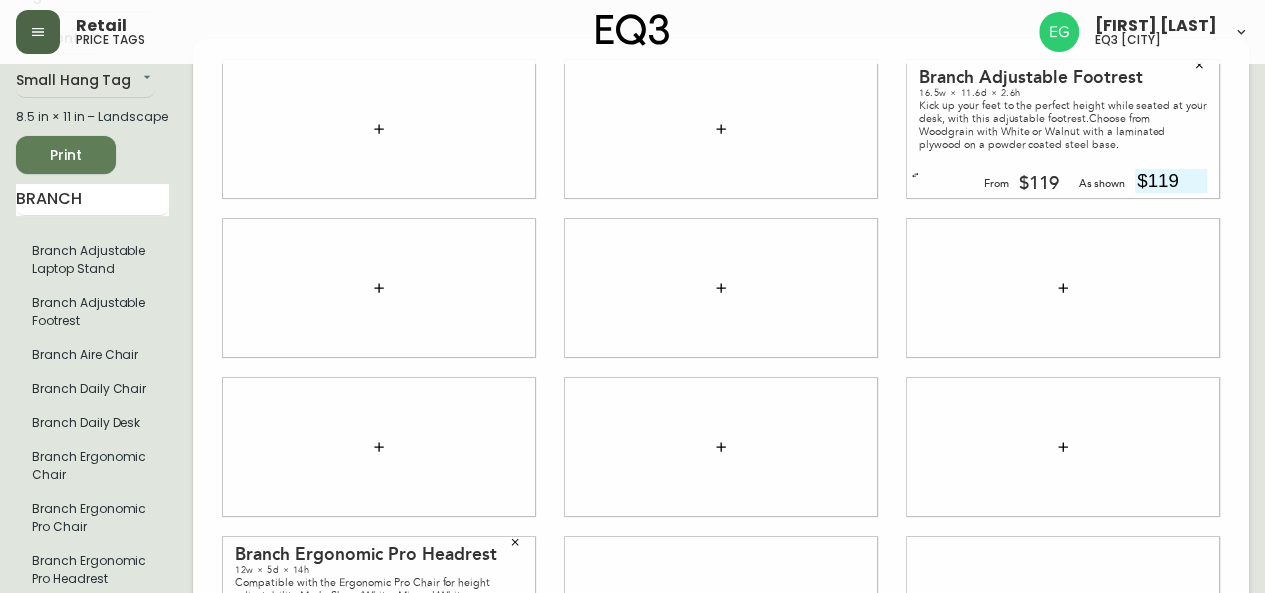 click on "Branch Adjustable Footrest 16.5w × 11.6d × 2.6h Kick up your feet to the perfect height while seated at your desk, with this adjustable footrest.Choose from Woodgrain with White or Walnut with a laminated plywood on a powder coated steel base.  From   $119 As shown $119" at bounding box center (1063, 129) 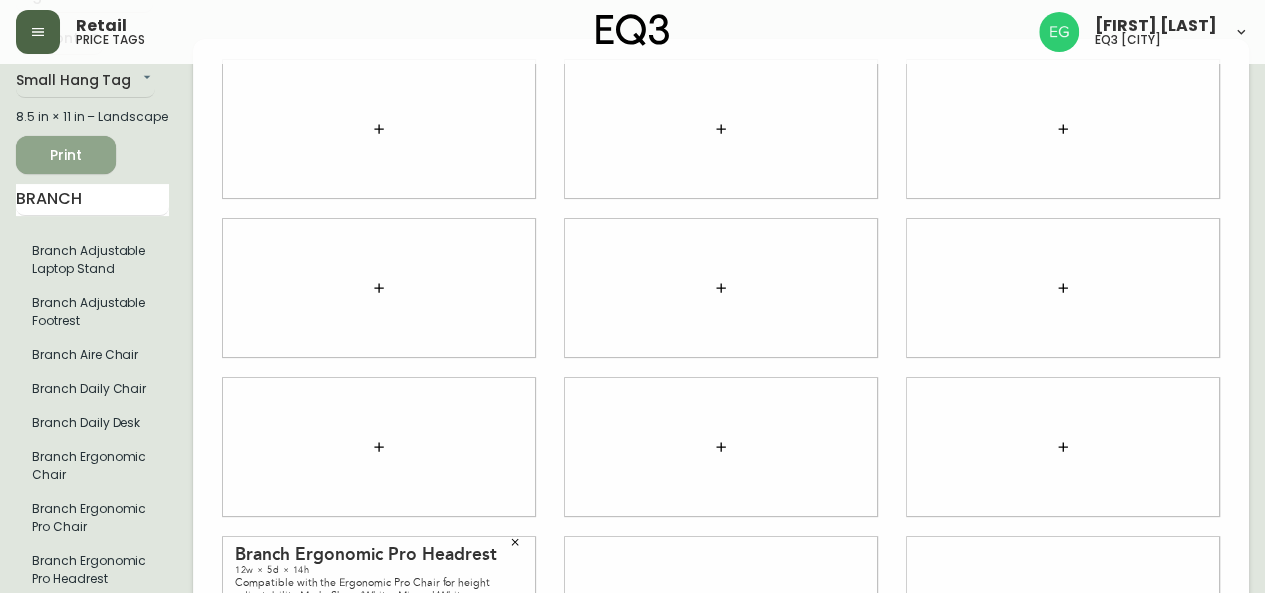 click on "Print" at bounding box center [66, 155] 